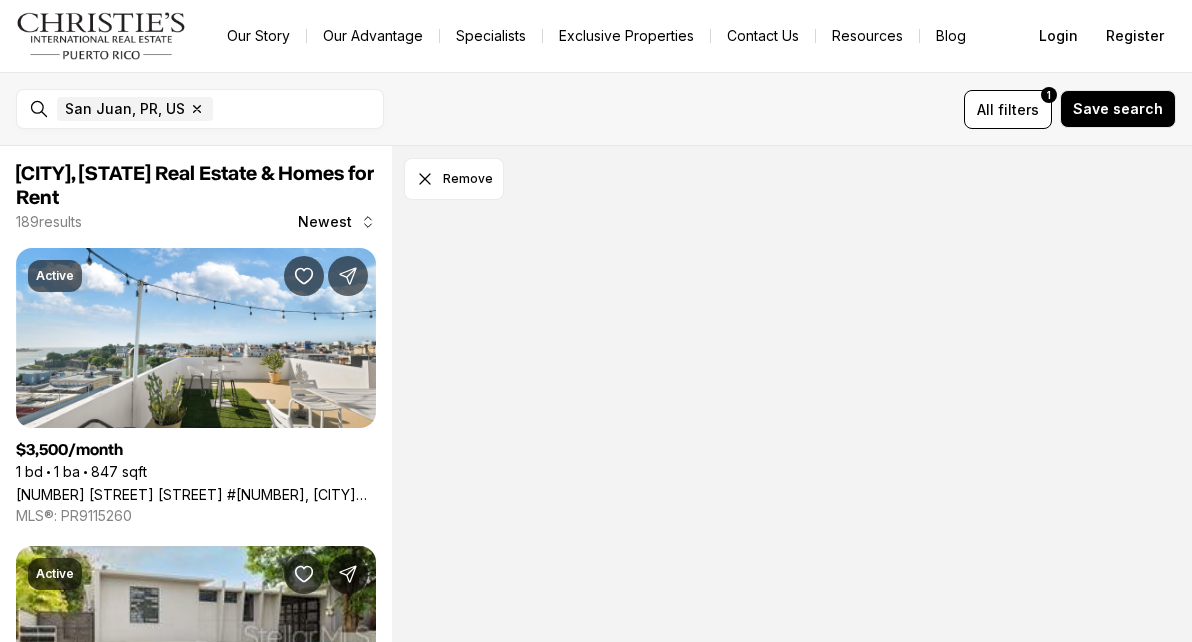 scroll, scrollTop: 0, scrollLeft: 0, axis: both 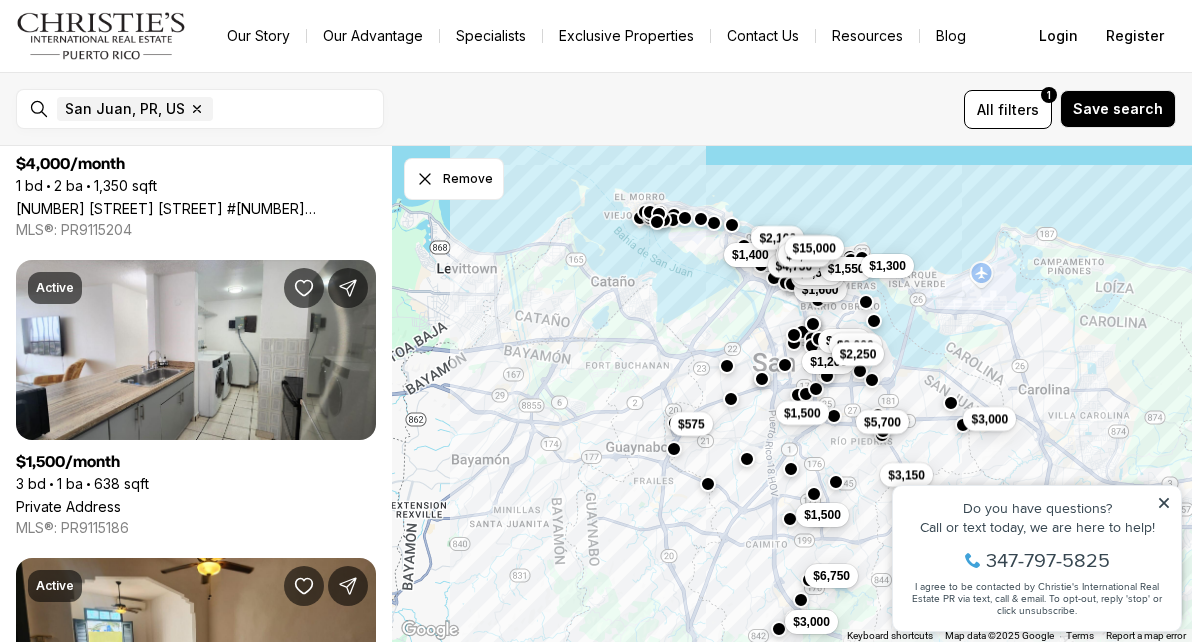 drag, startPoint x: 217, startPoint y: 349, endPoint x: 521, endPoint y: 1, distance: 462.08224 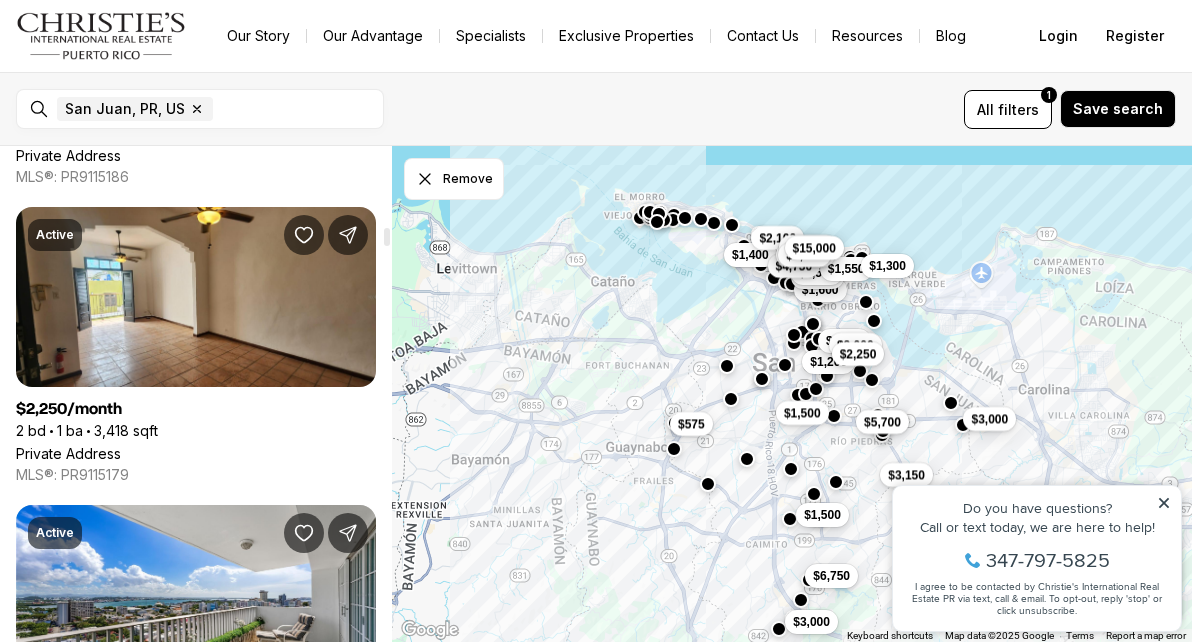 scroll, scrollTop: 2779, scrollLeft: 0, axis: vertical 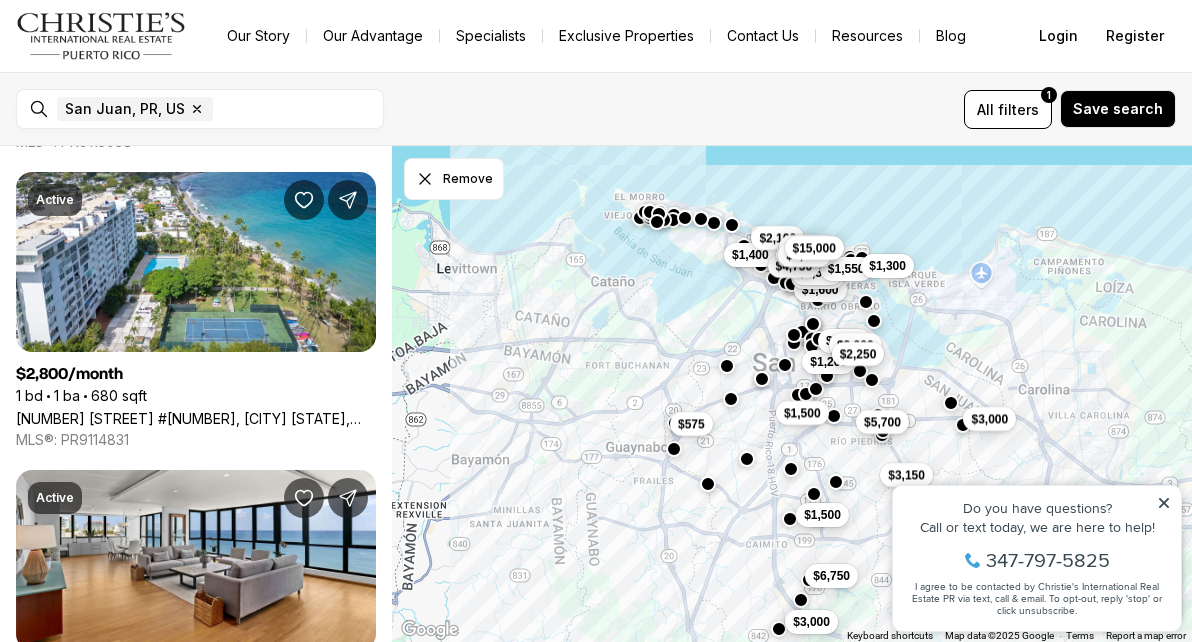 drag, startPoint x: 207, startPoint y: 227, endPoint x: 526, endPoint y: 5, distance: 388.64508 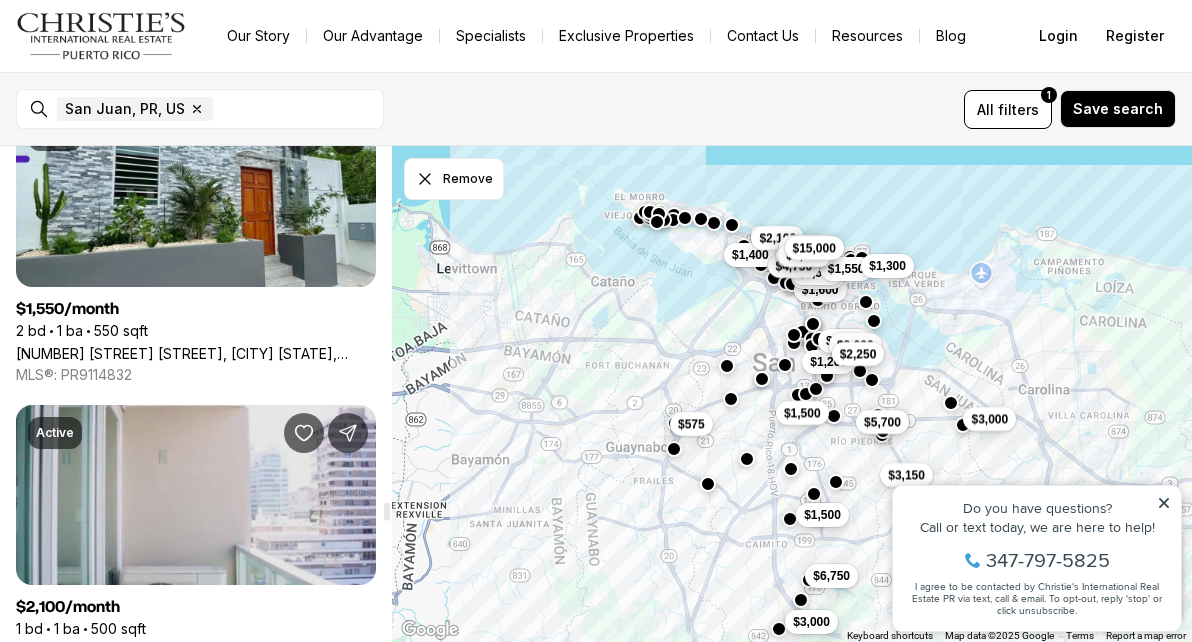 scroll, scrollTop: 11459, scrollLeft: 0, axis: vertical 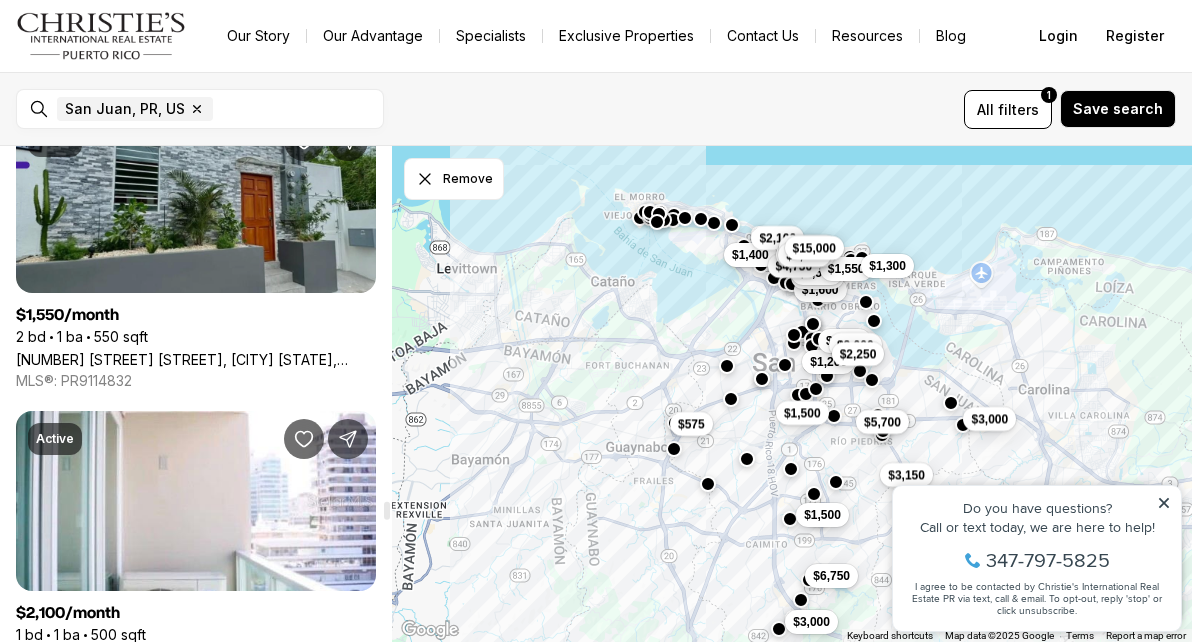 click on "[NUMBER] [STREET], [CITY] [STATE], [POSTAL_CODE]" at bounding box center (196, 359) 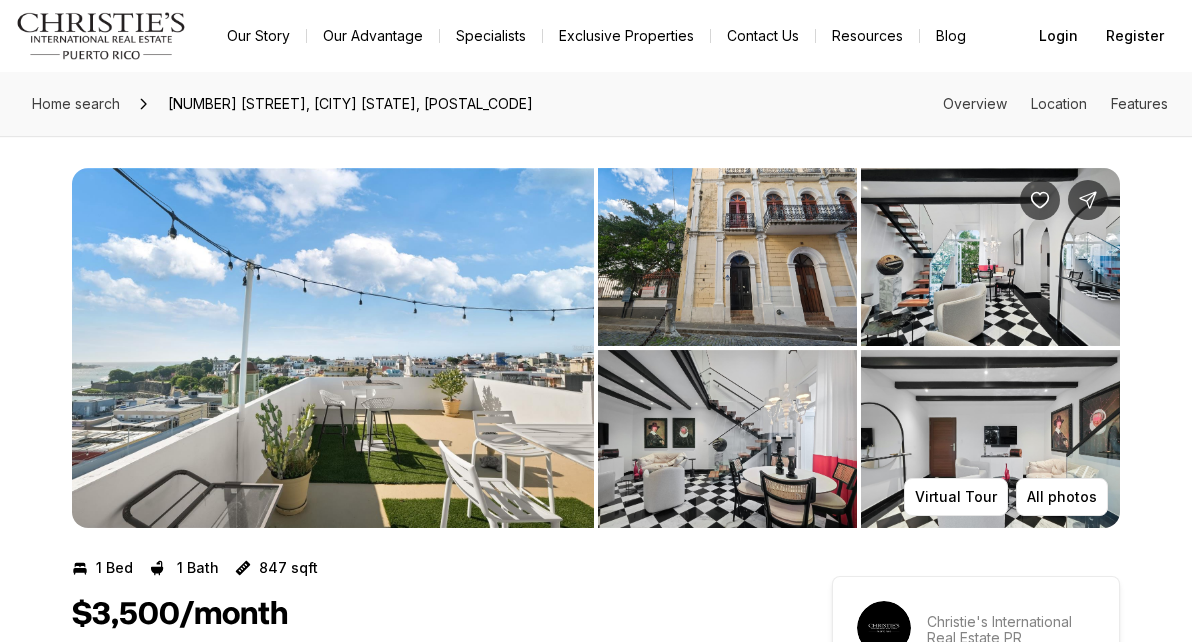 scroll, scrollTop: 0, scrollLeft: 0, axis: both 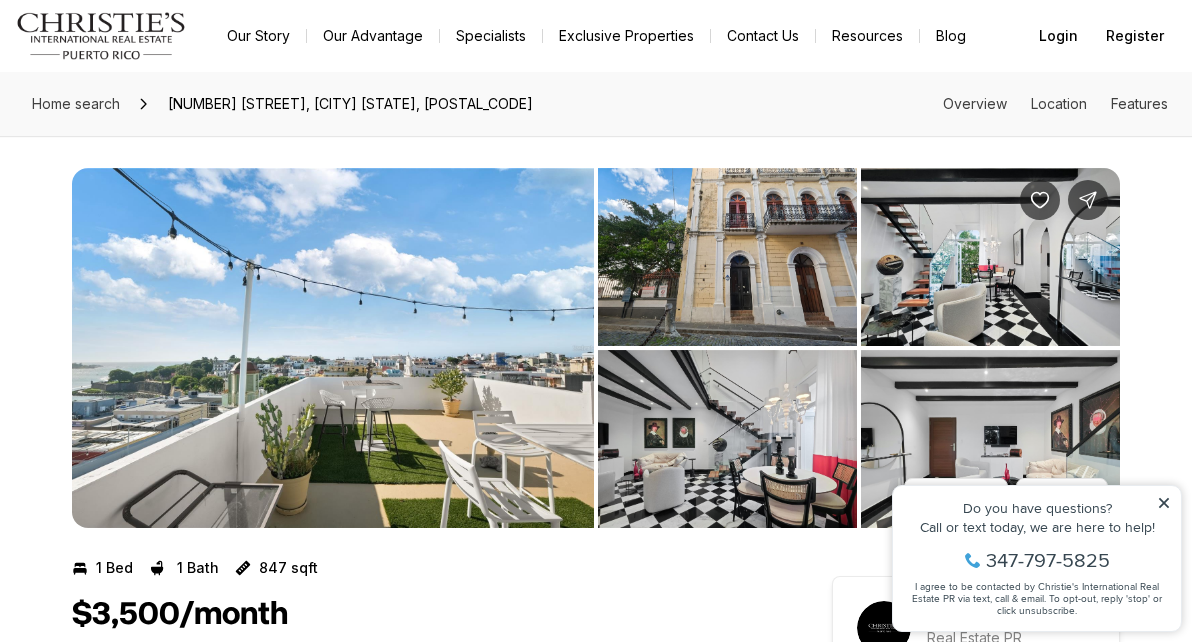 click at bounding box center (333, 348) 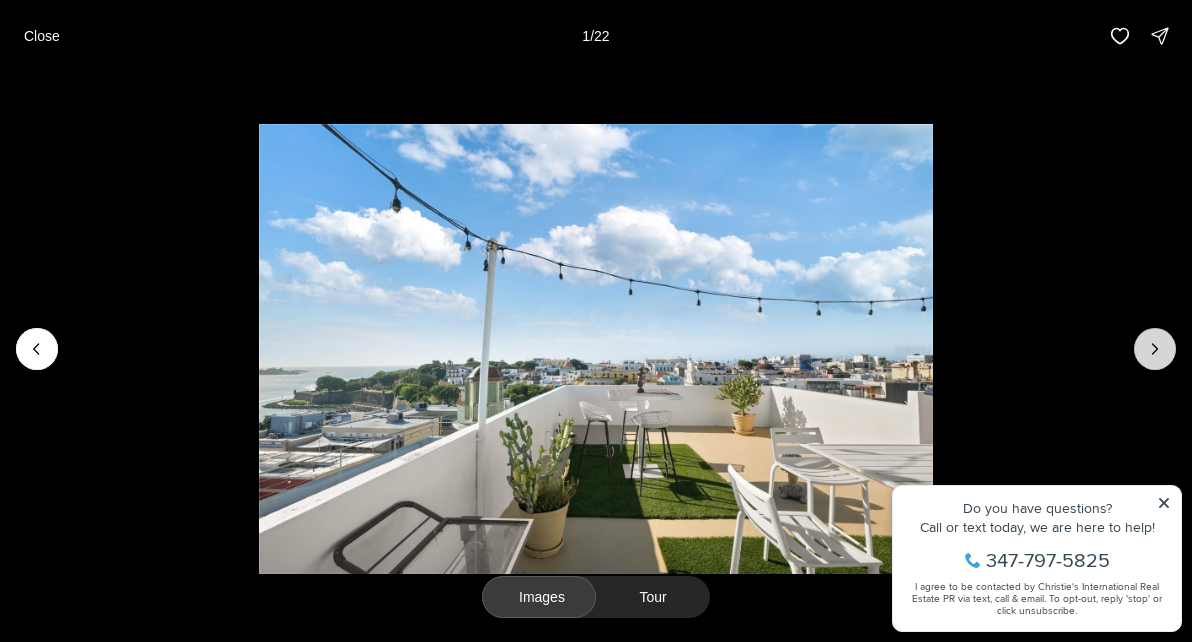 click at bounding box center [1155, 349] 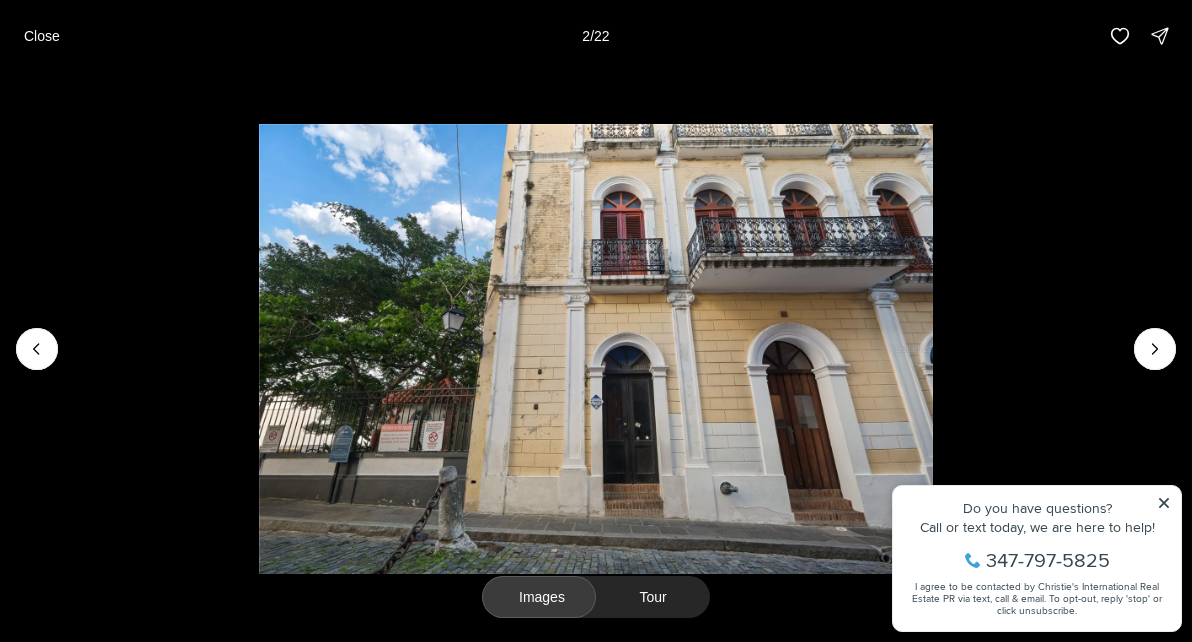 click at bounding box center (596, 349) 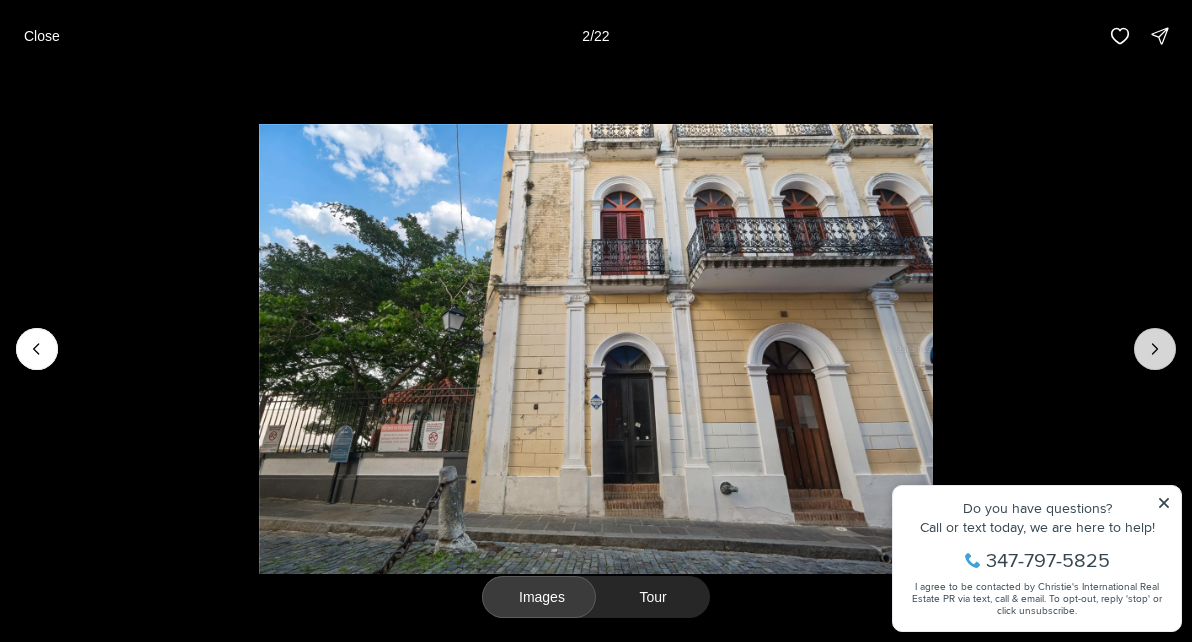 click 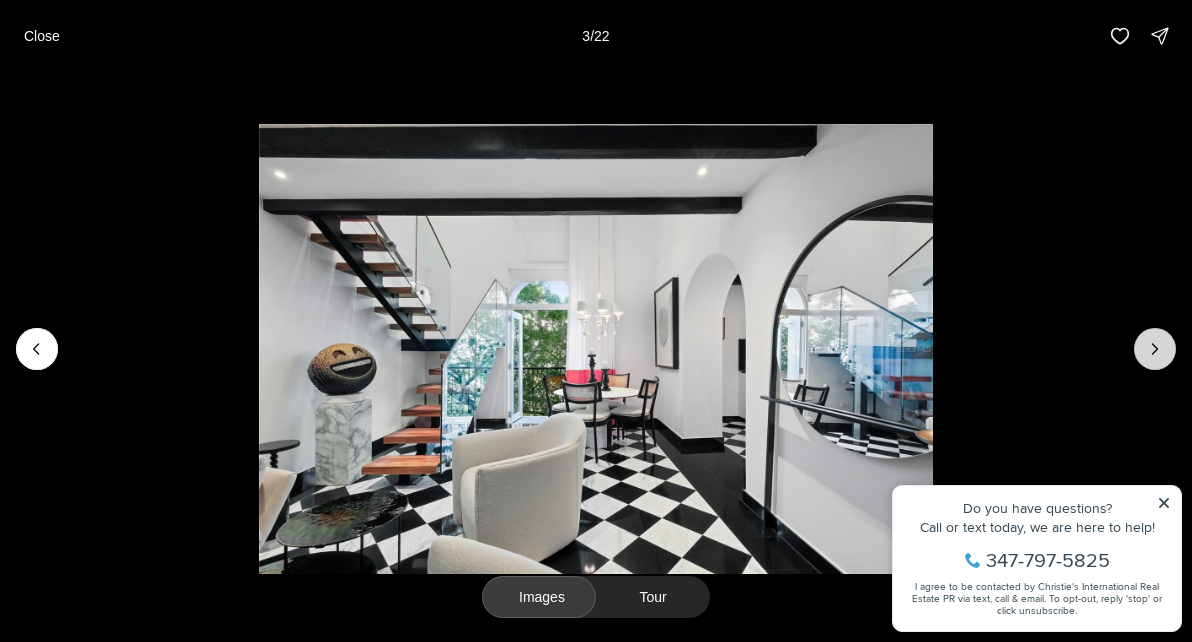 click 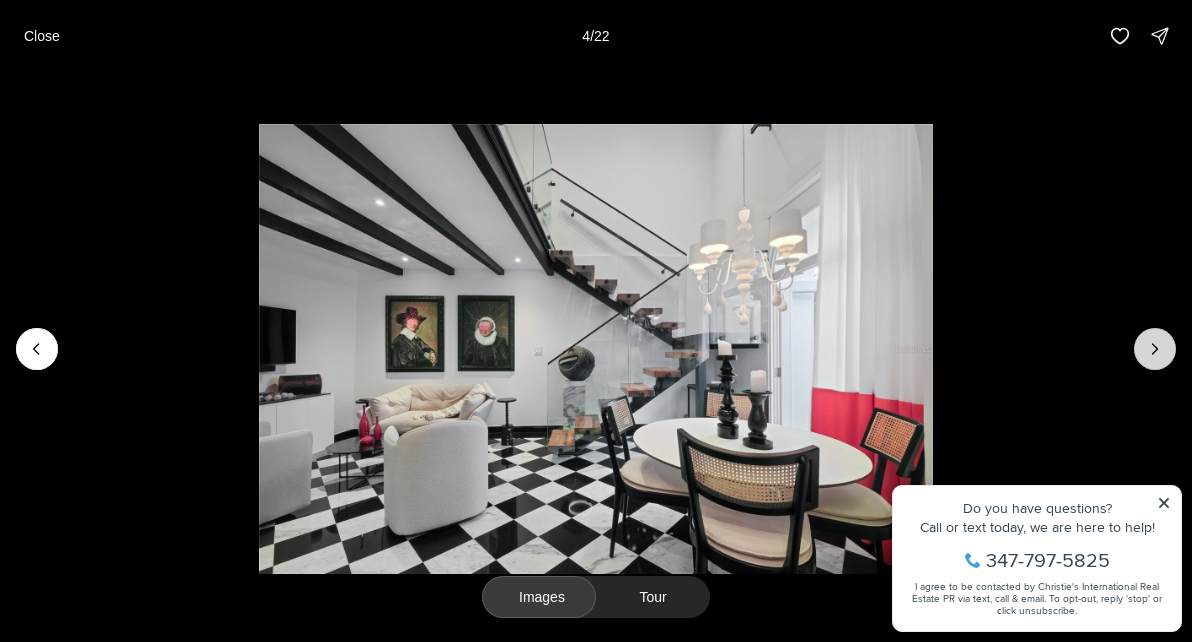 click 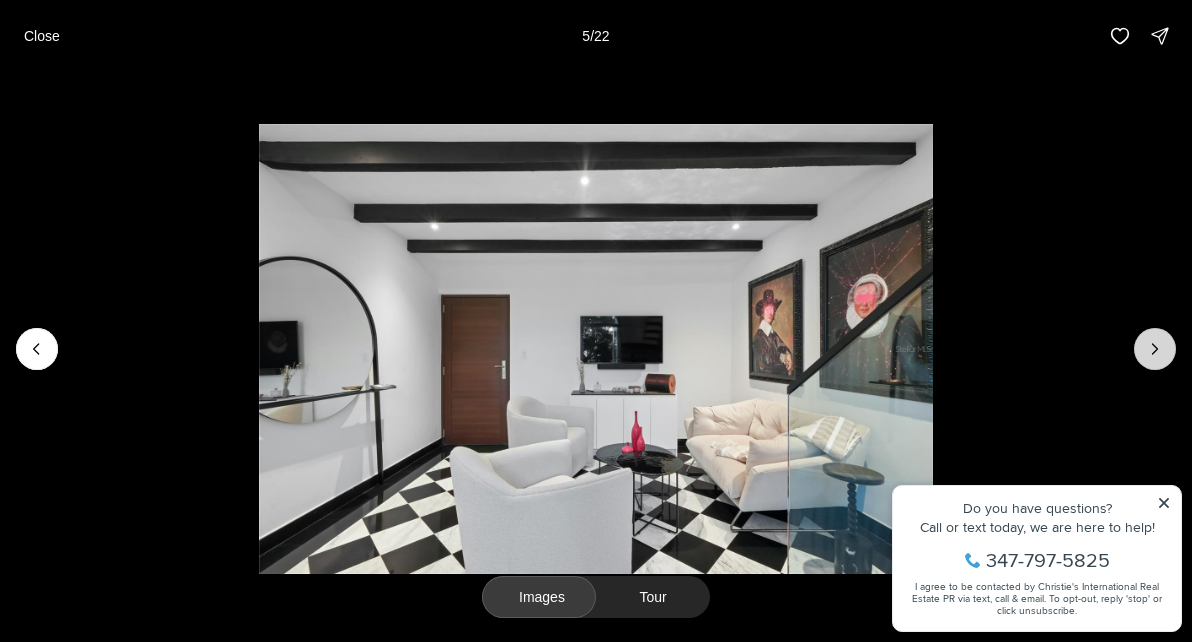 click 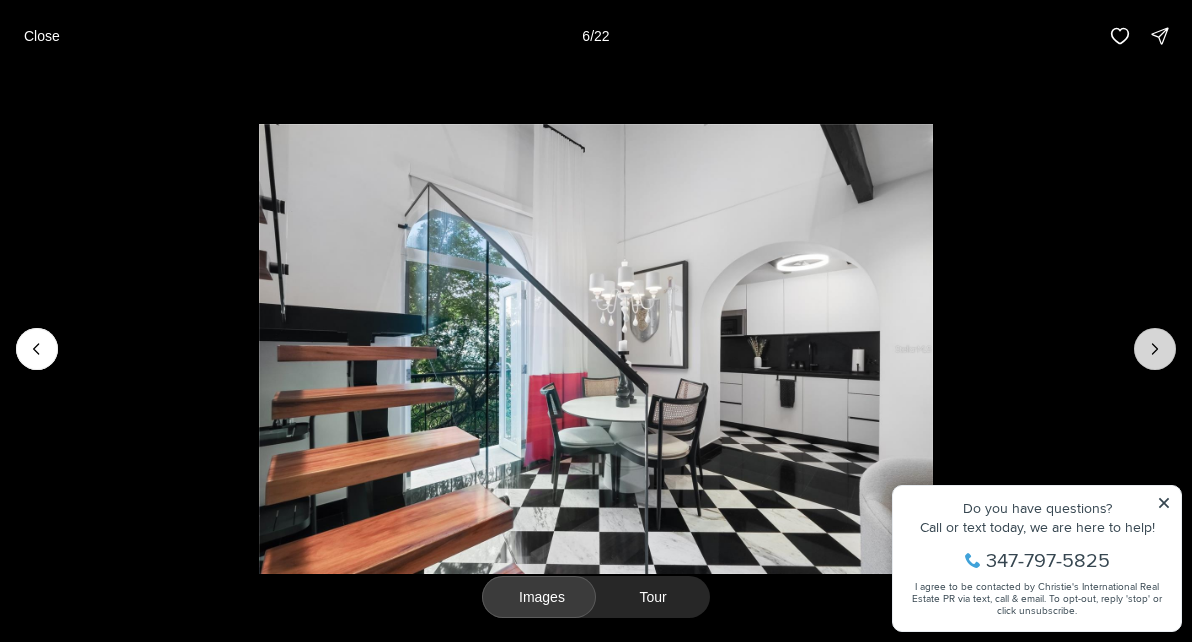 click 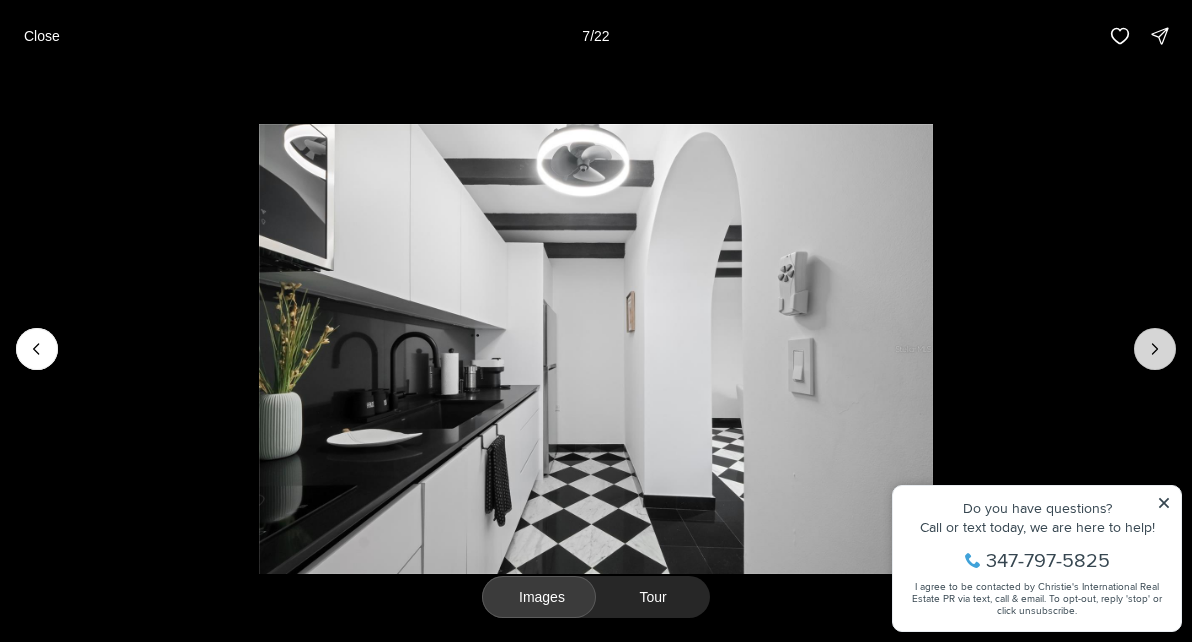 click 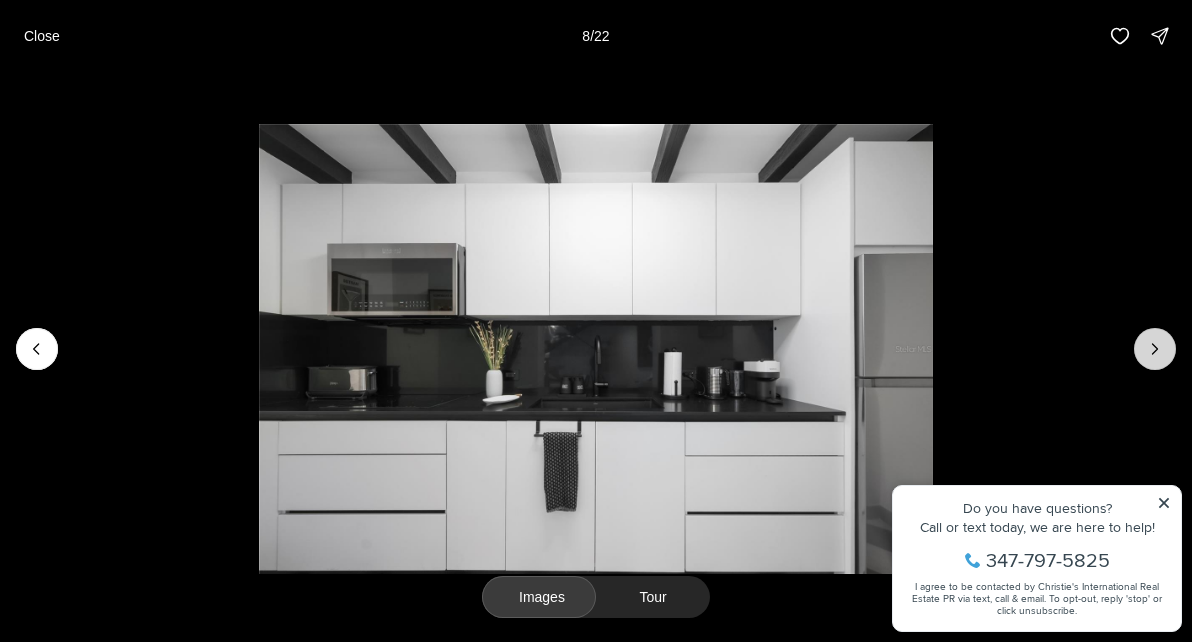 click 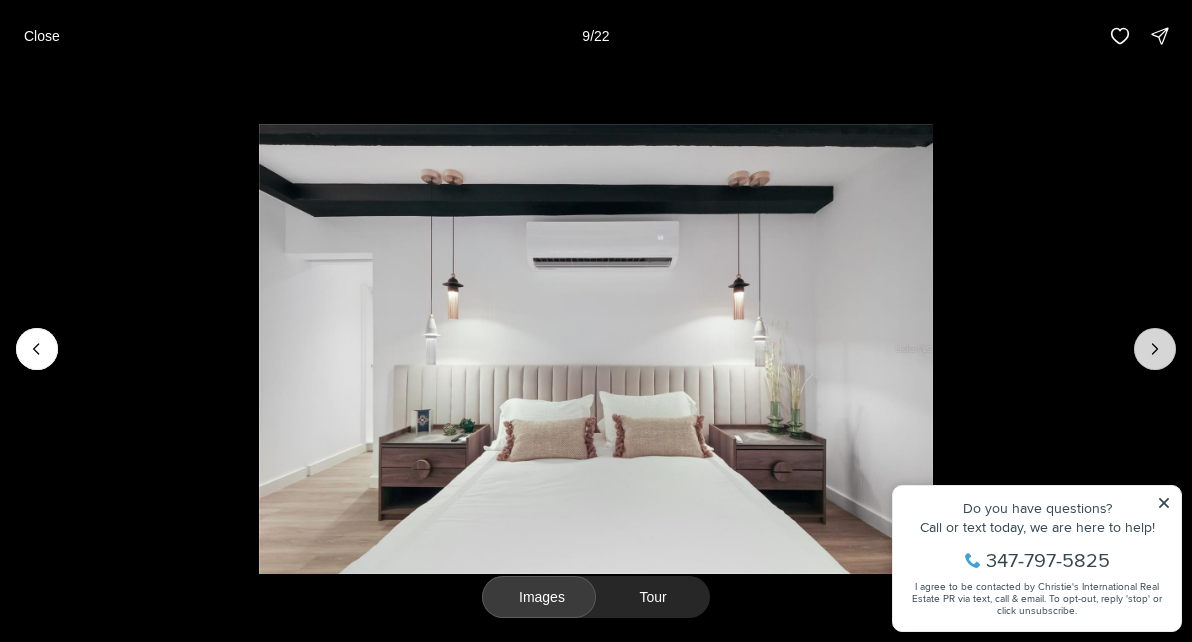 click 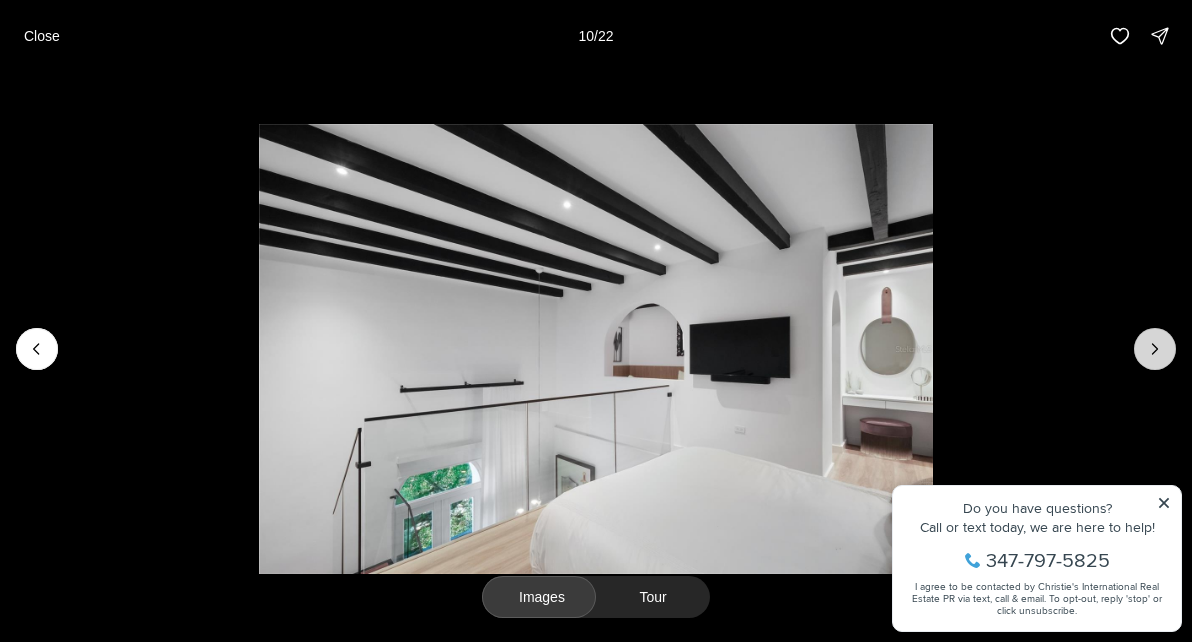 click 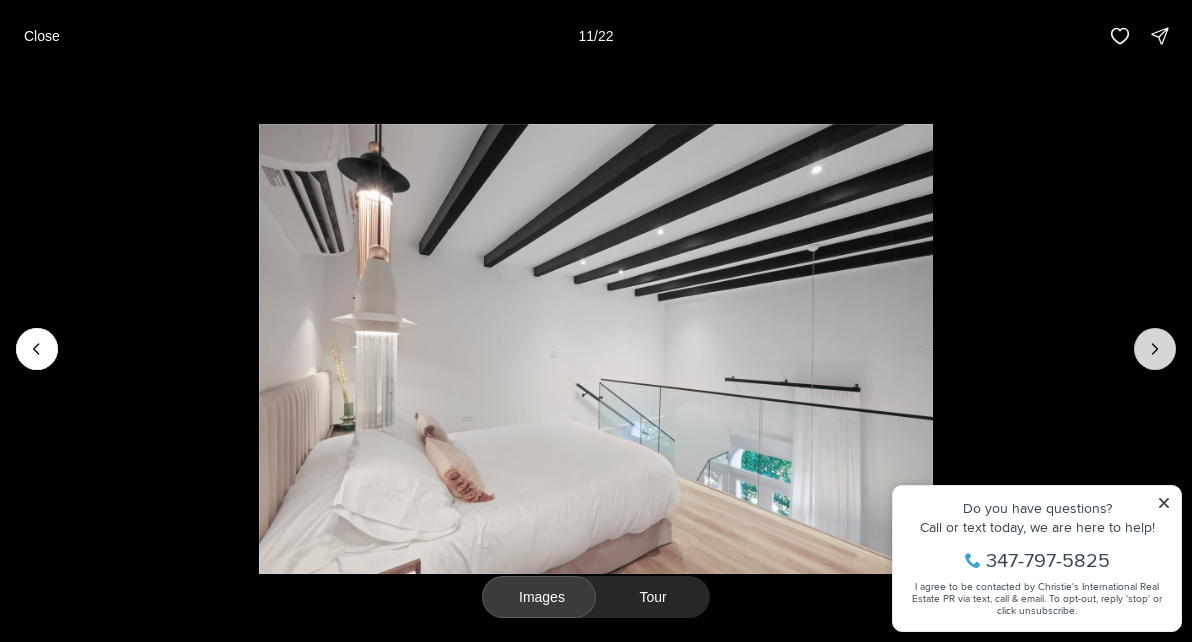 click 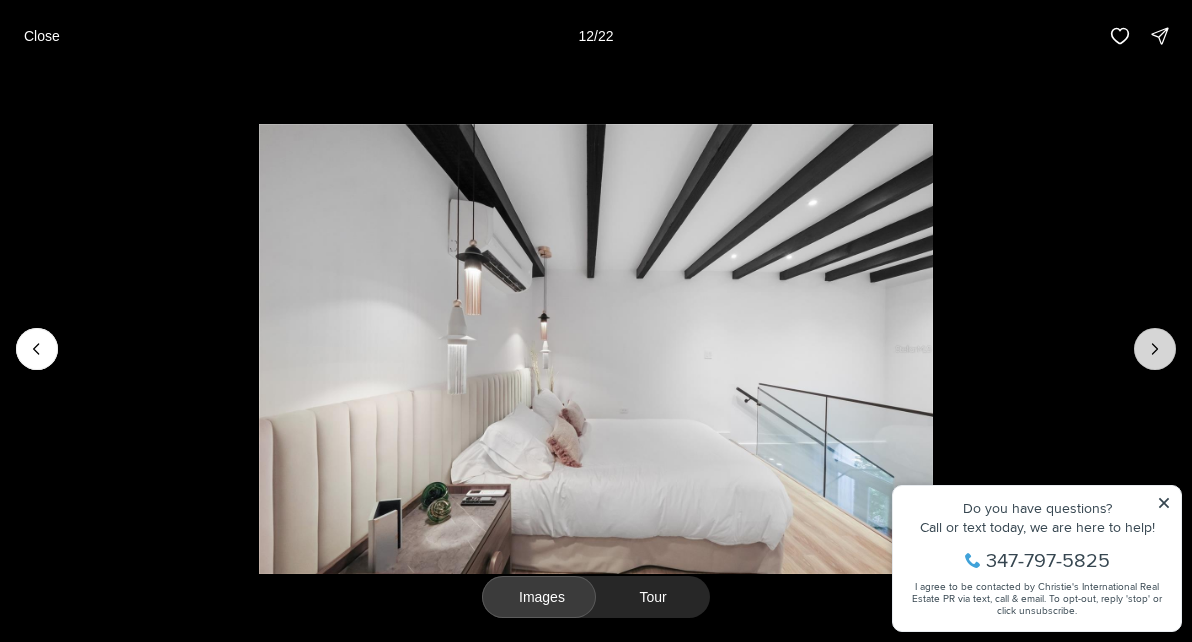 click 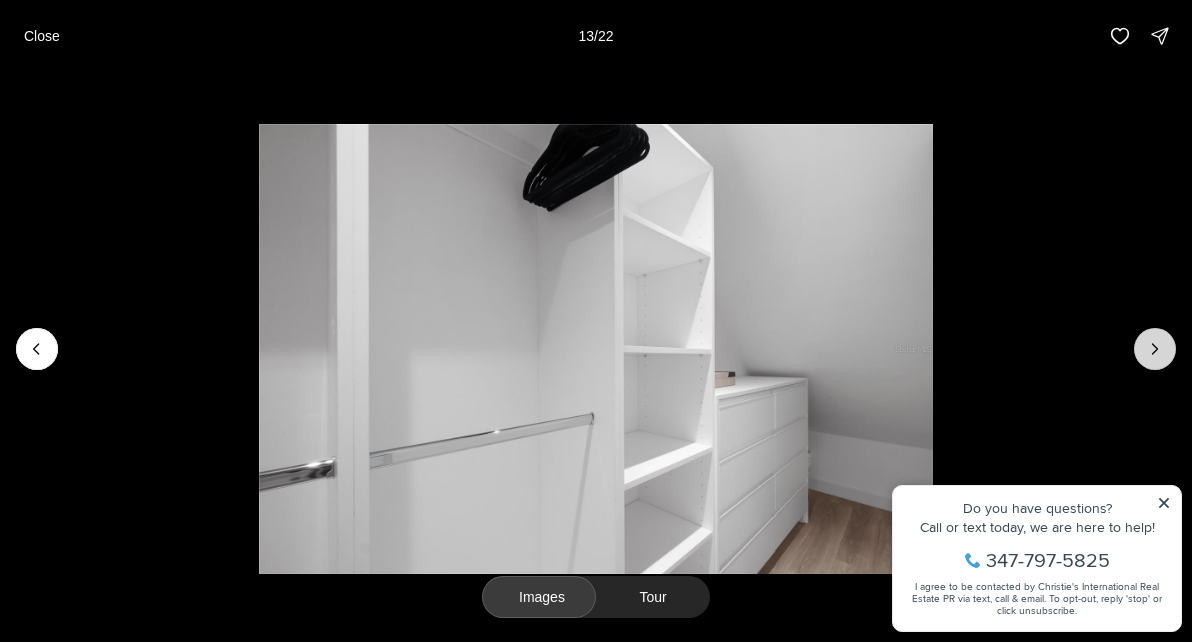 click 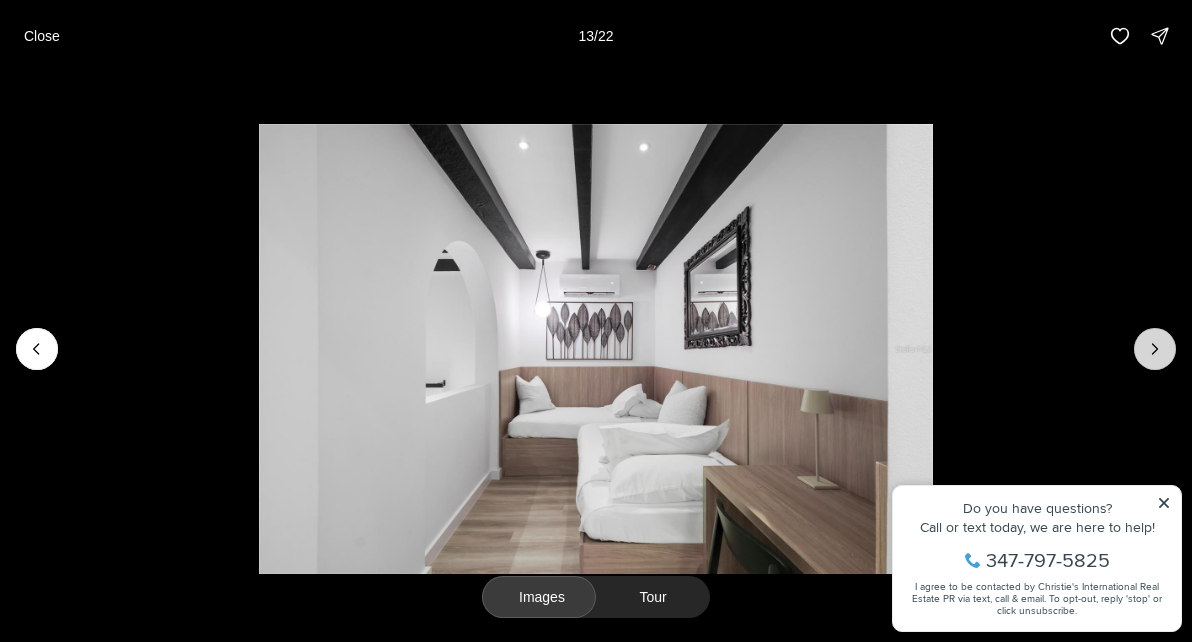 click 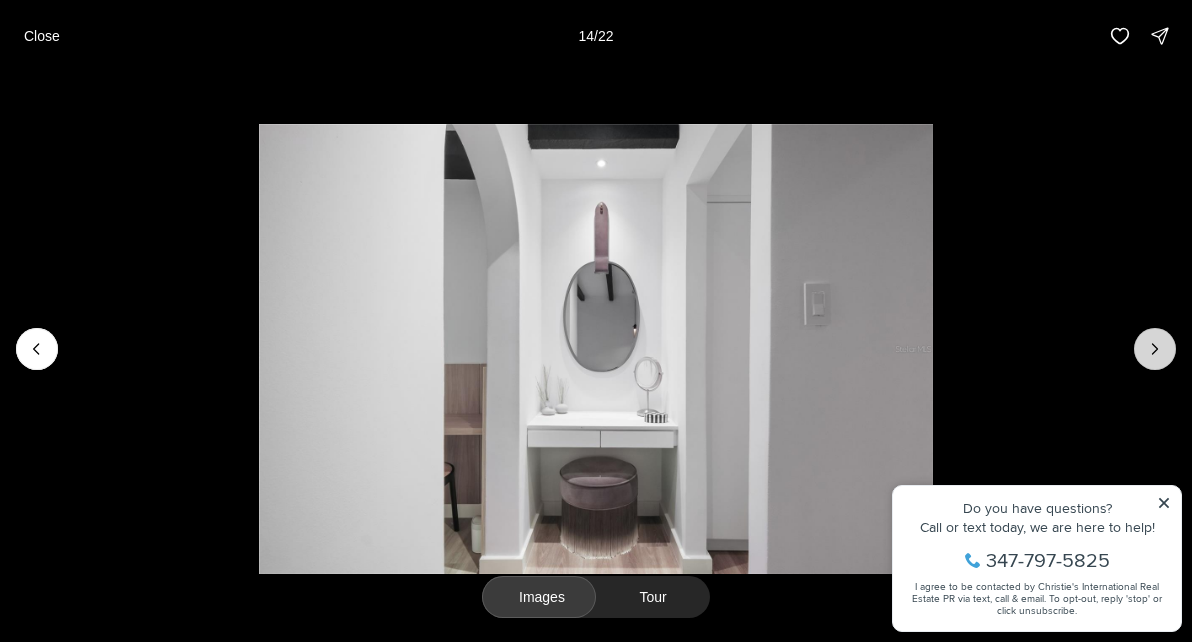 click 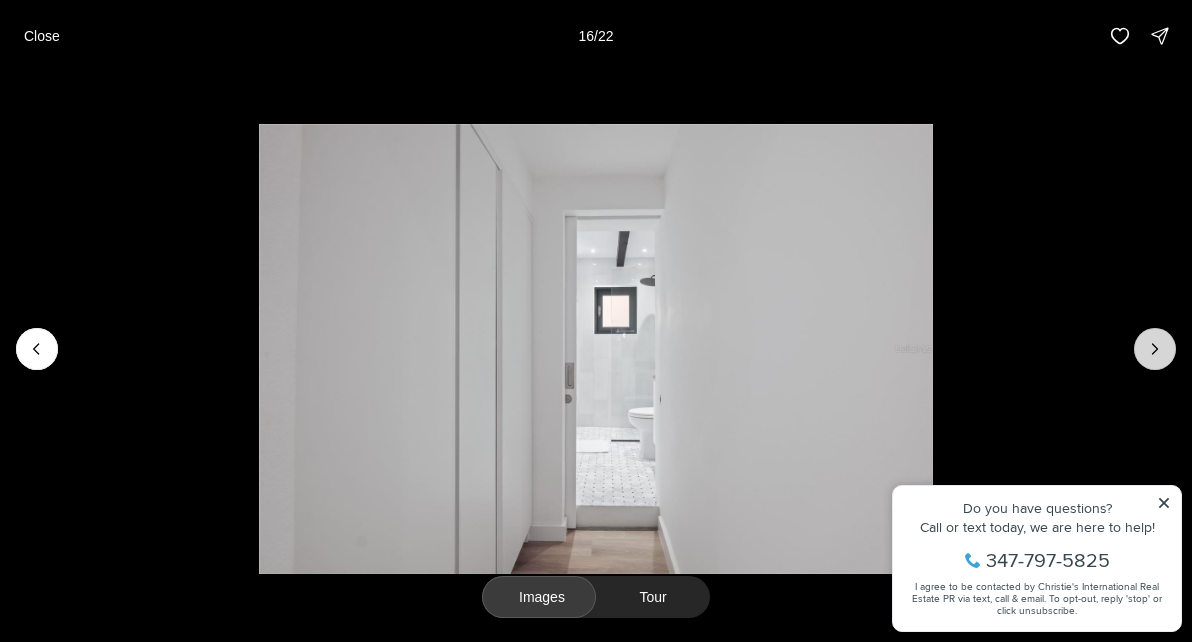 click 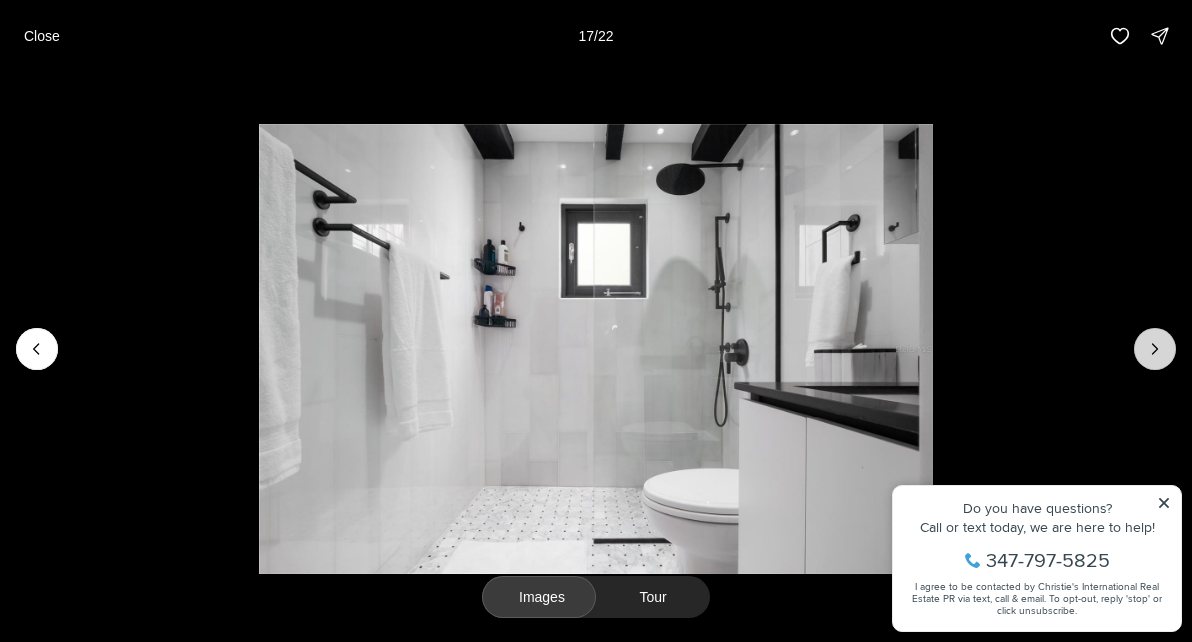 click 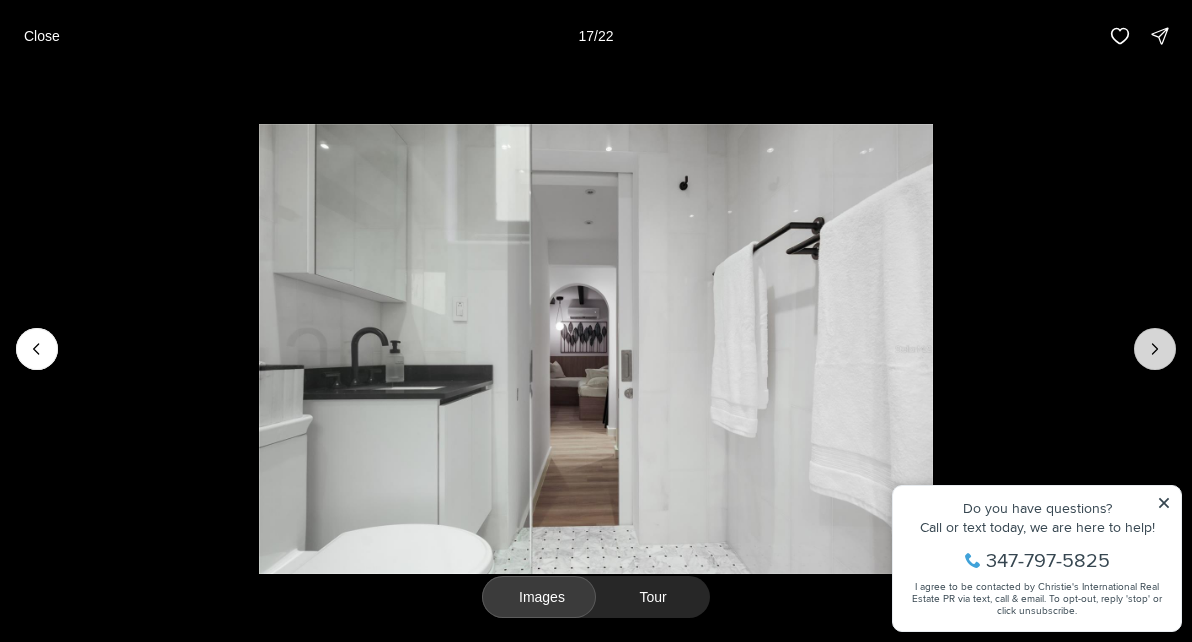 click 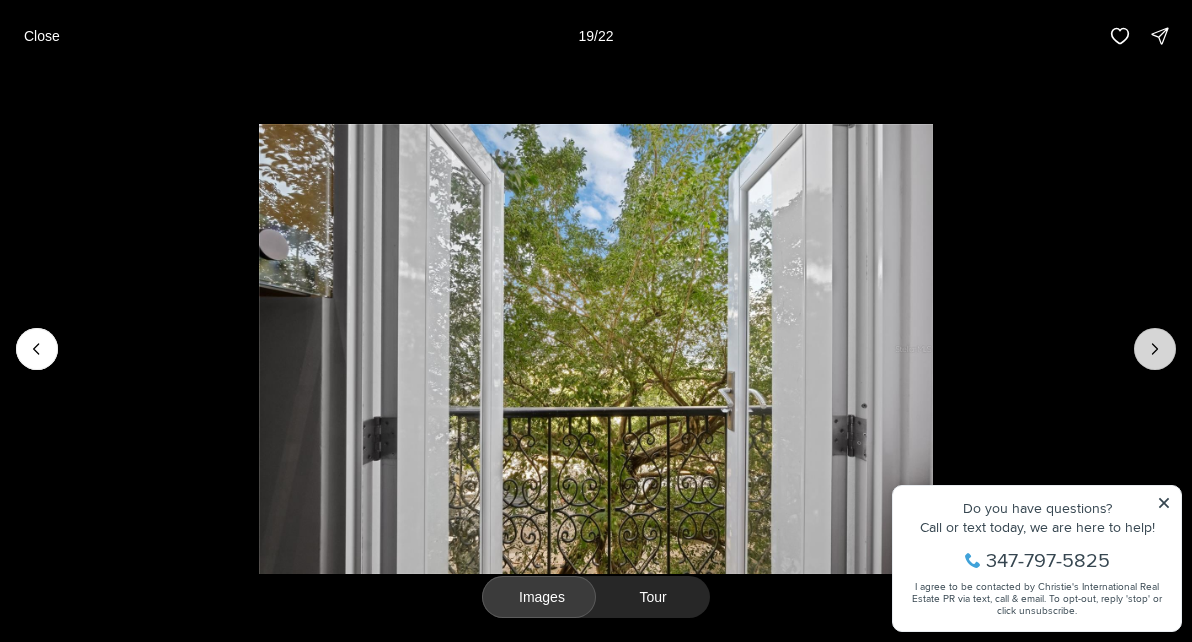 click 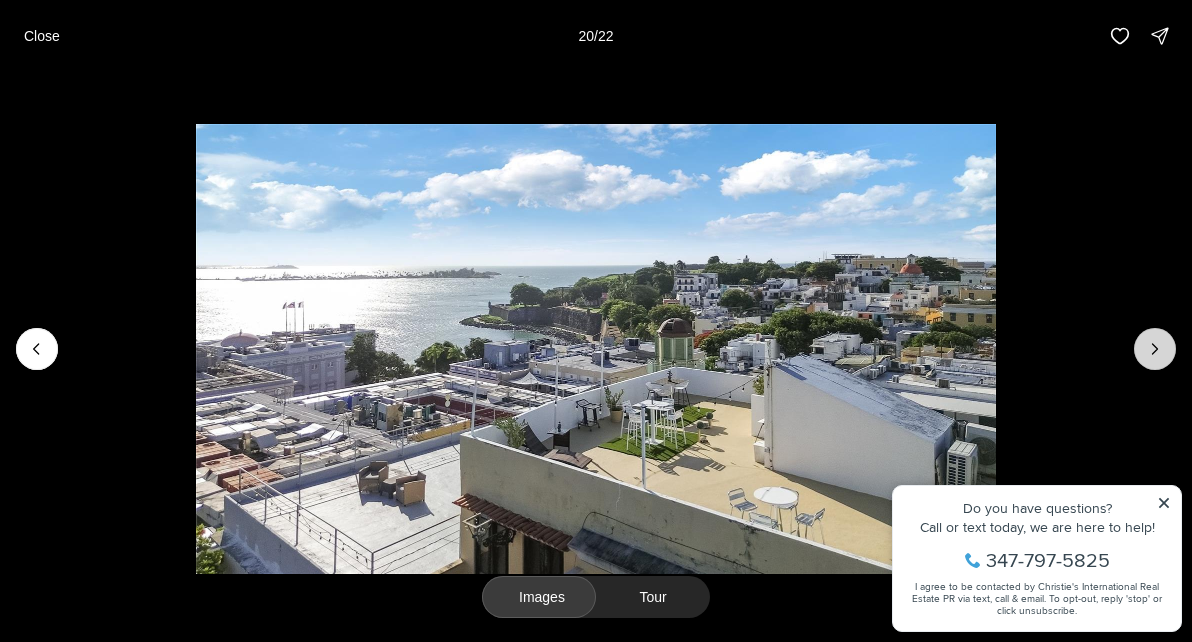 click 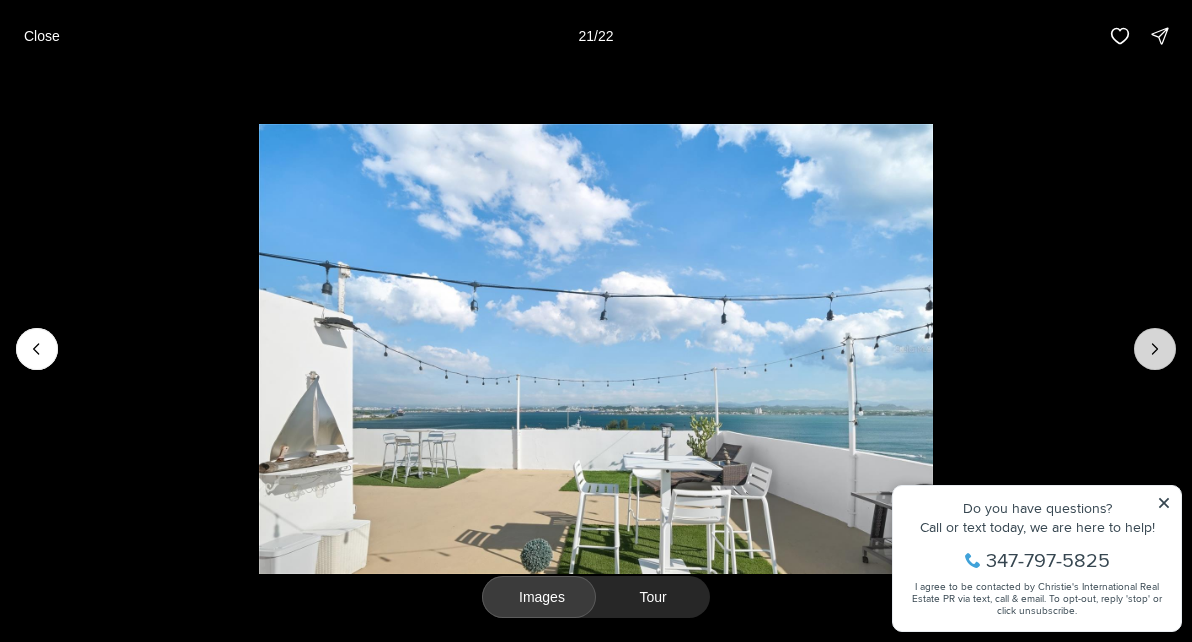 click 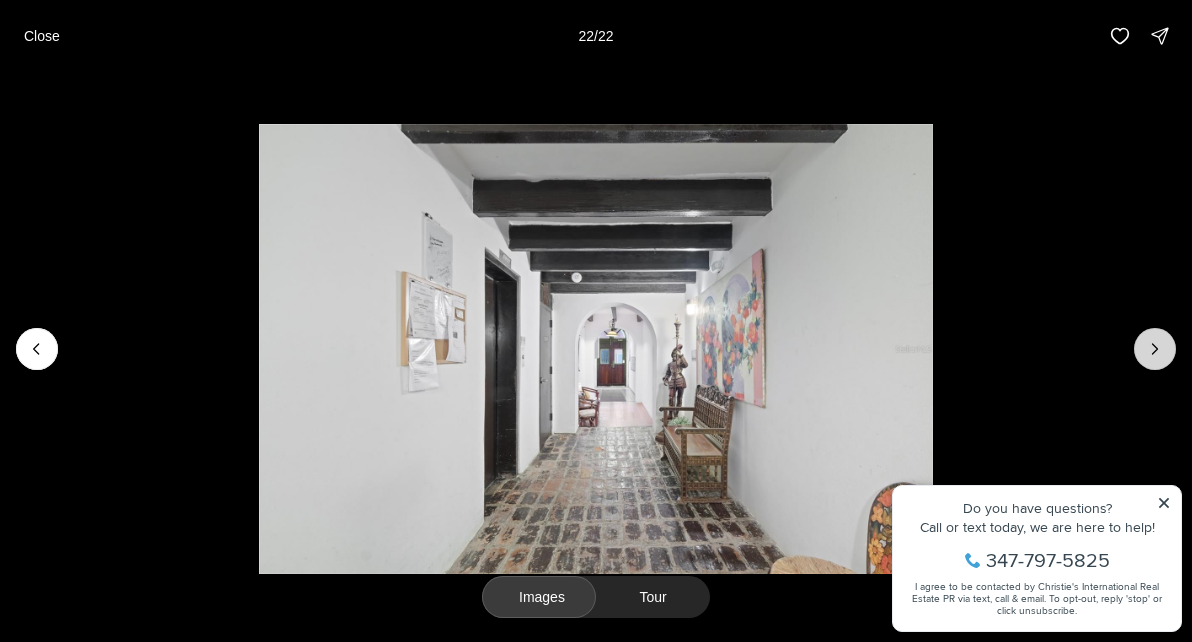 click at bounding box center (1155, 349) 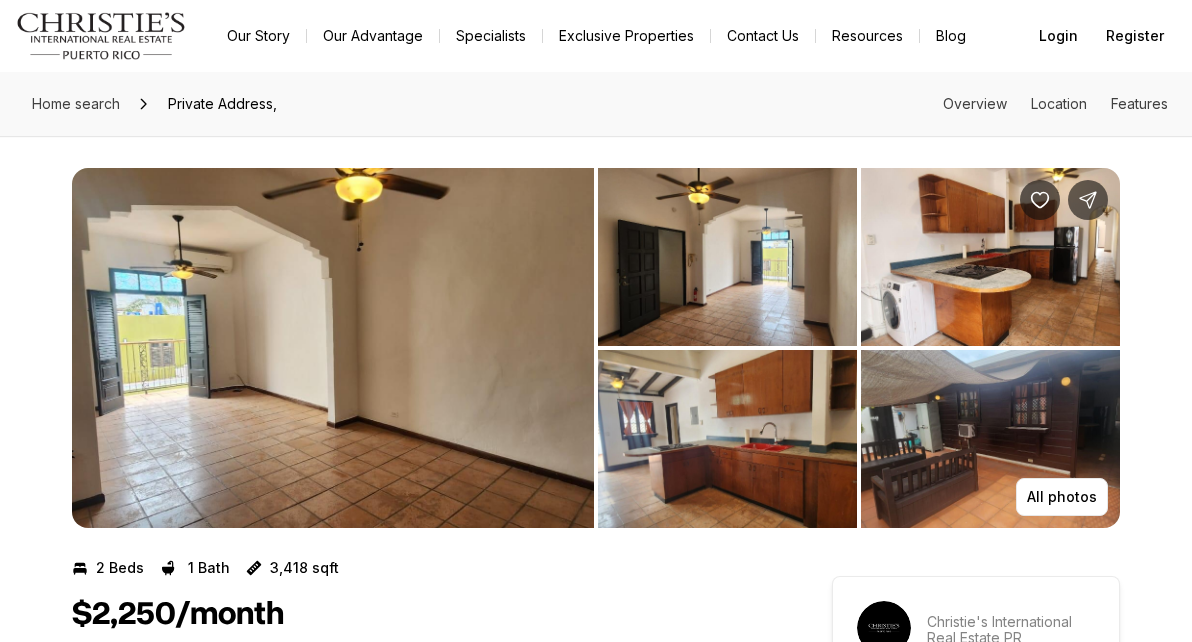 scroll, scrollTop: 0, scrollLeft: 0, axis: both 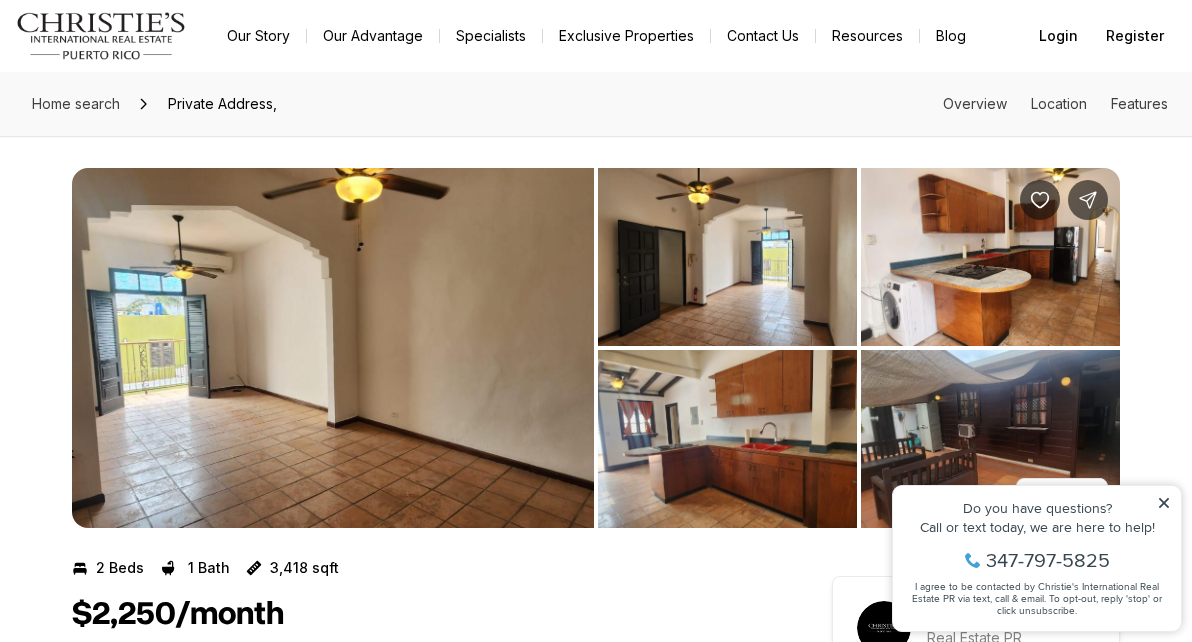 click at bounding box center (333, 348) 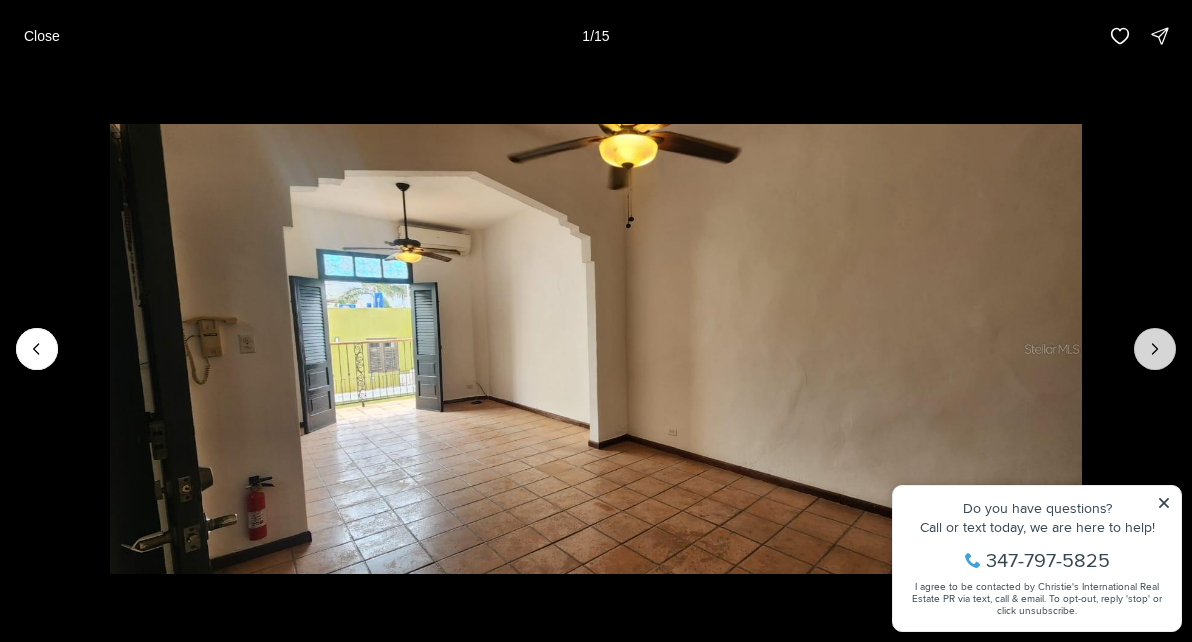 click 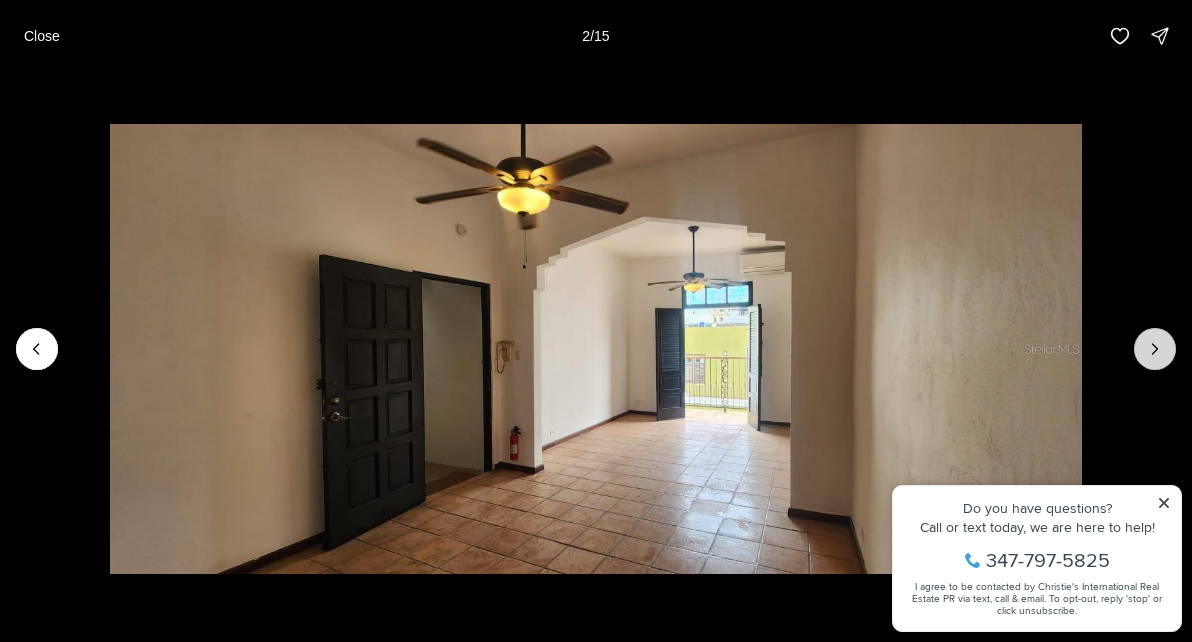 click 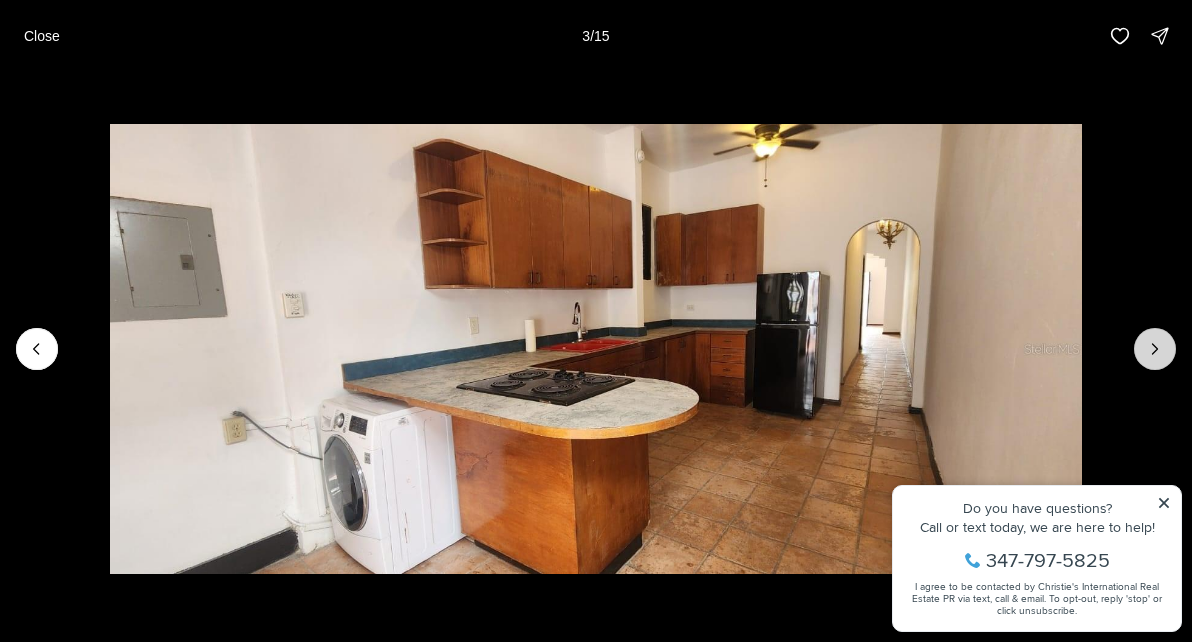 click 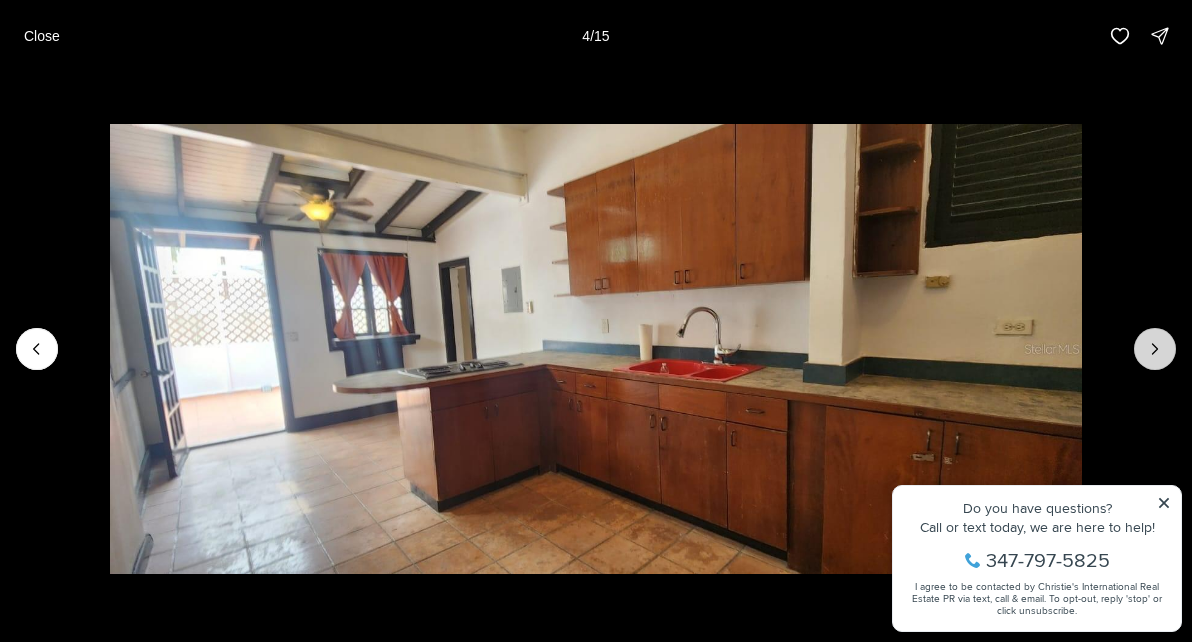click 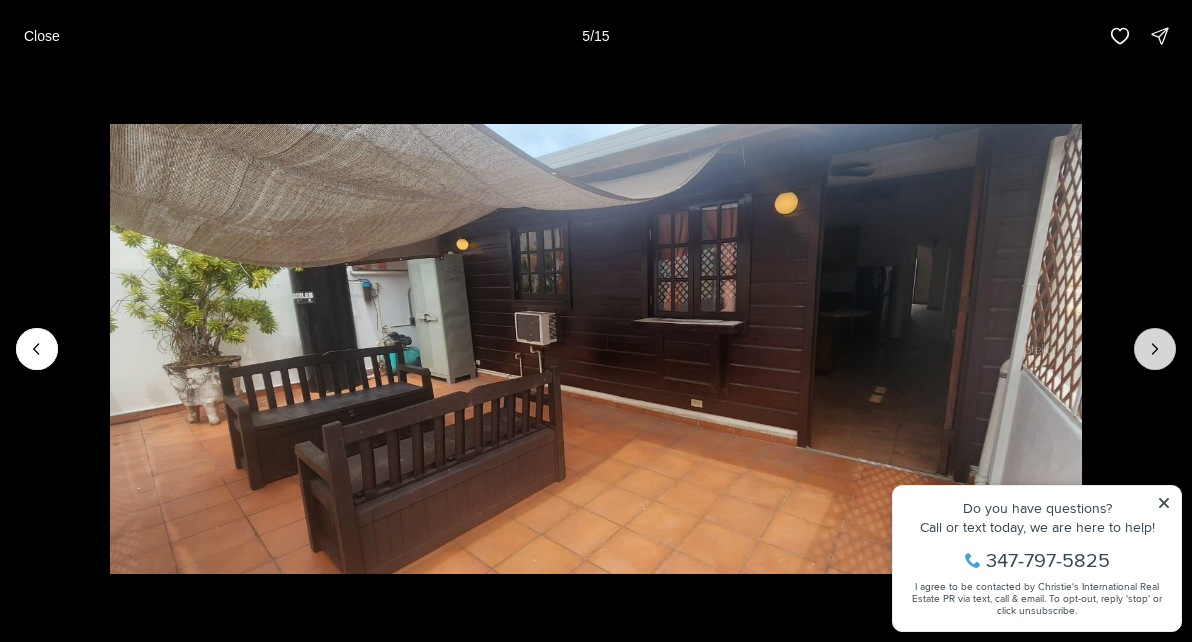 click 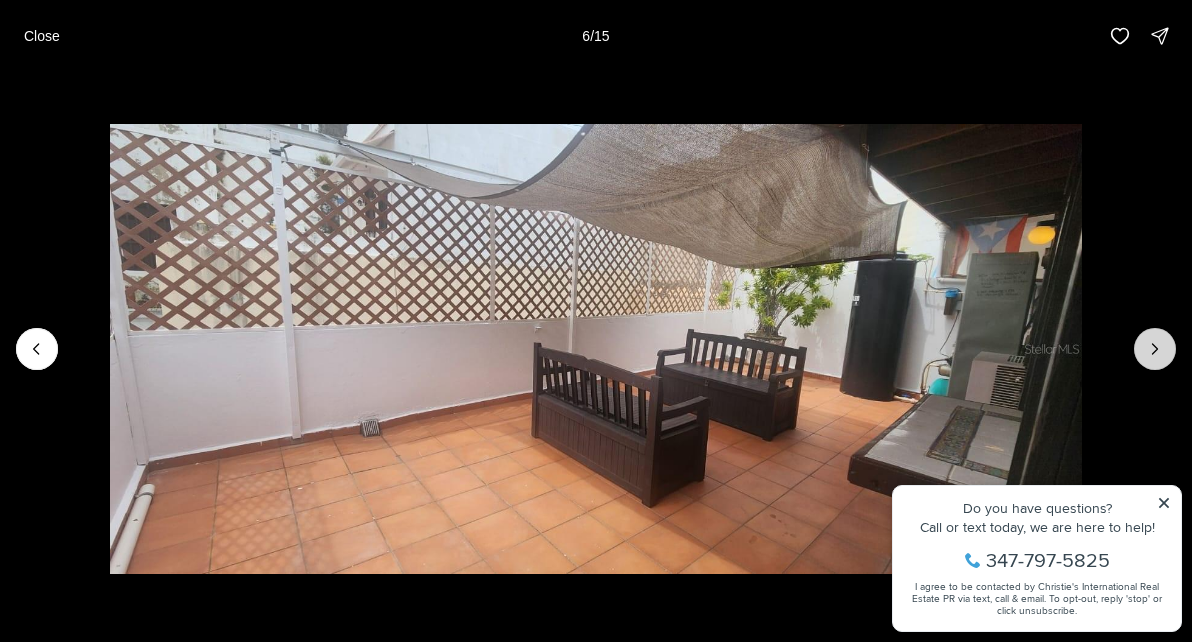 click at bounding box center [1155, 349] 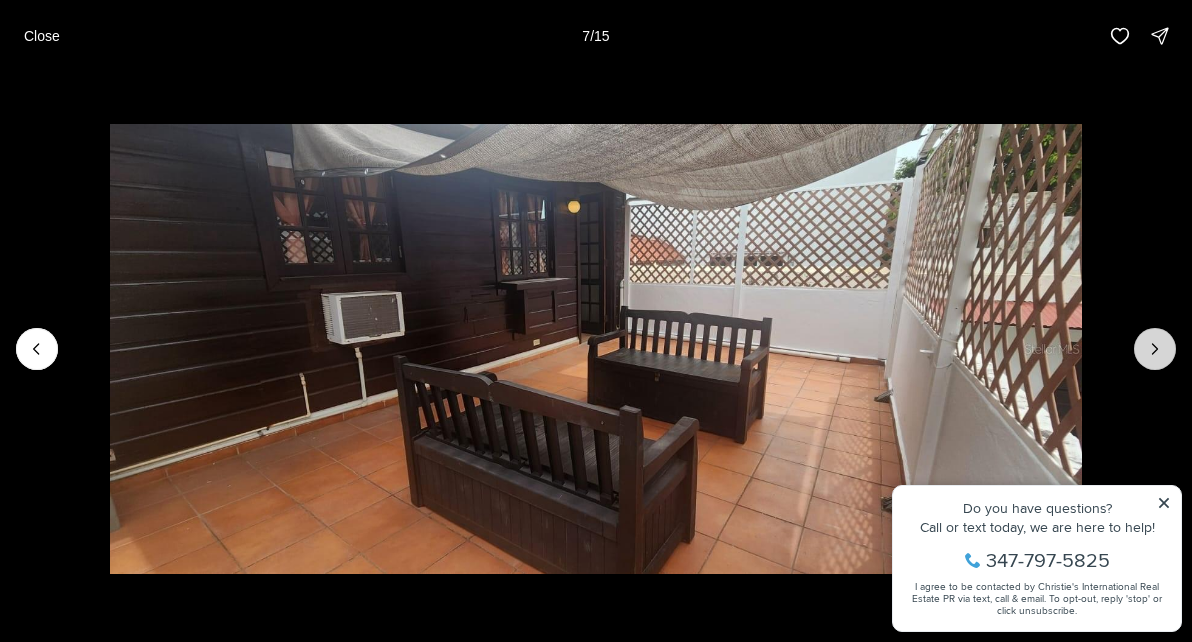 click at bounding box center [1155, 349] 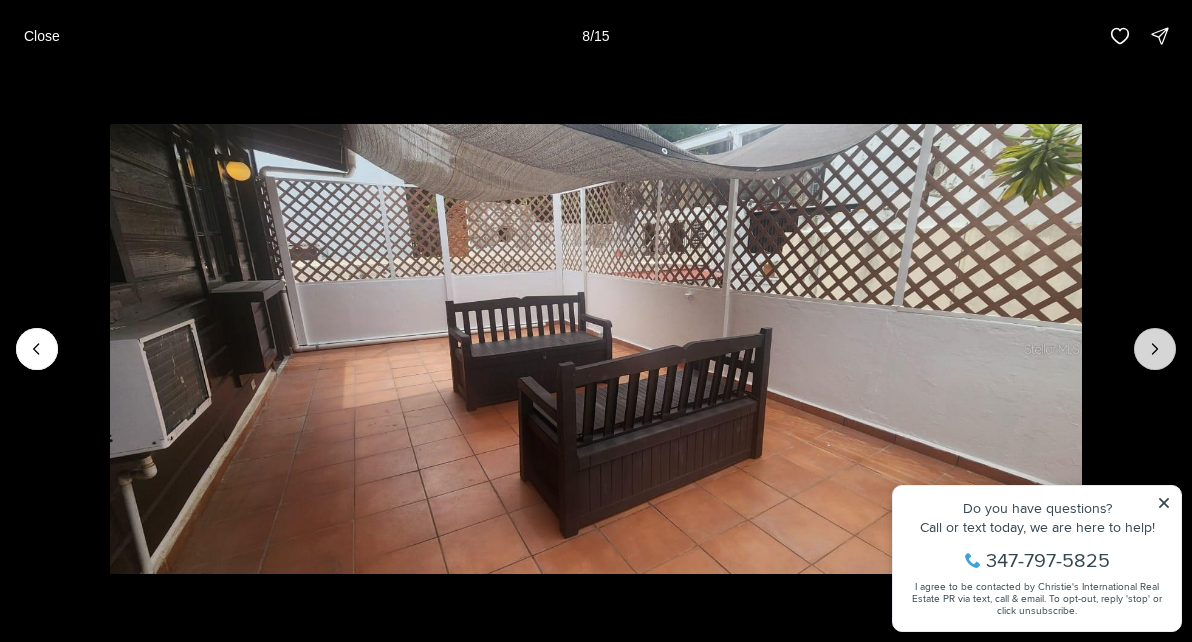 click at bounding box center (1155, 349) 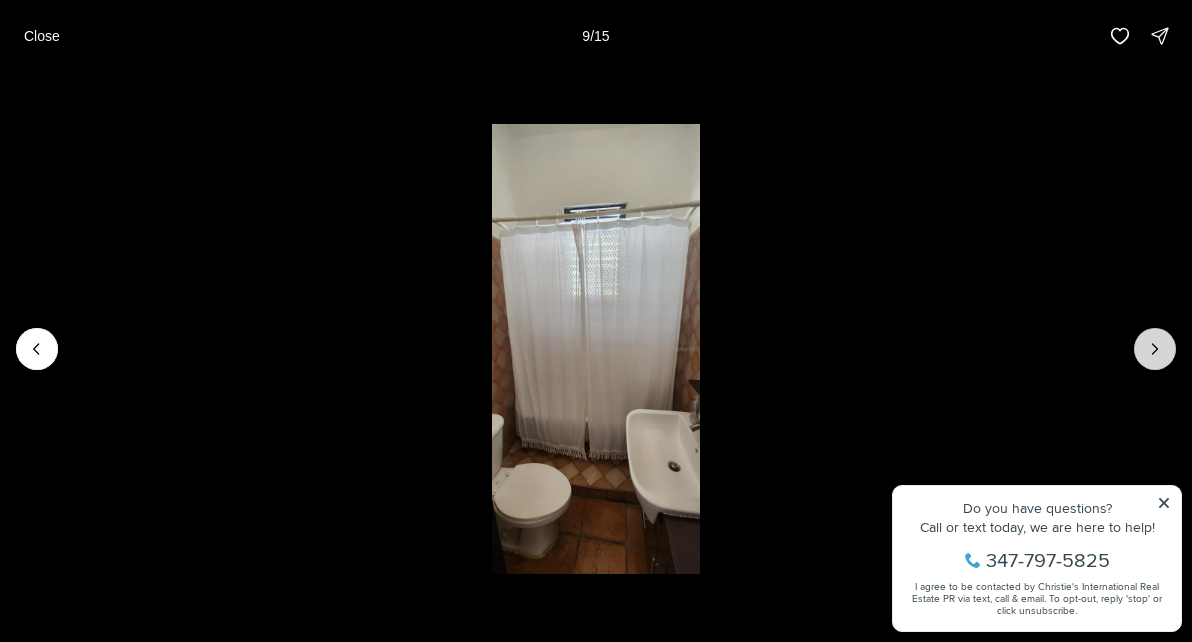 click at bounding box center [1155, 349] 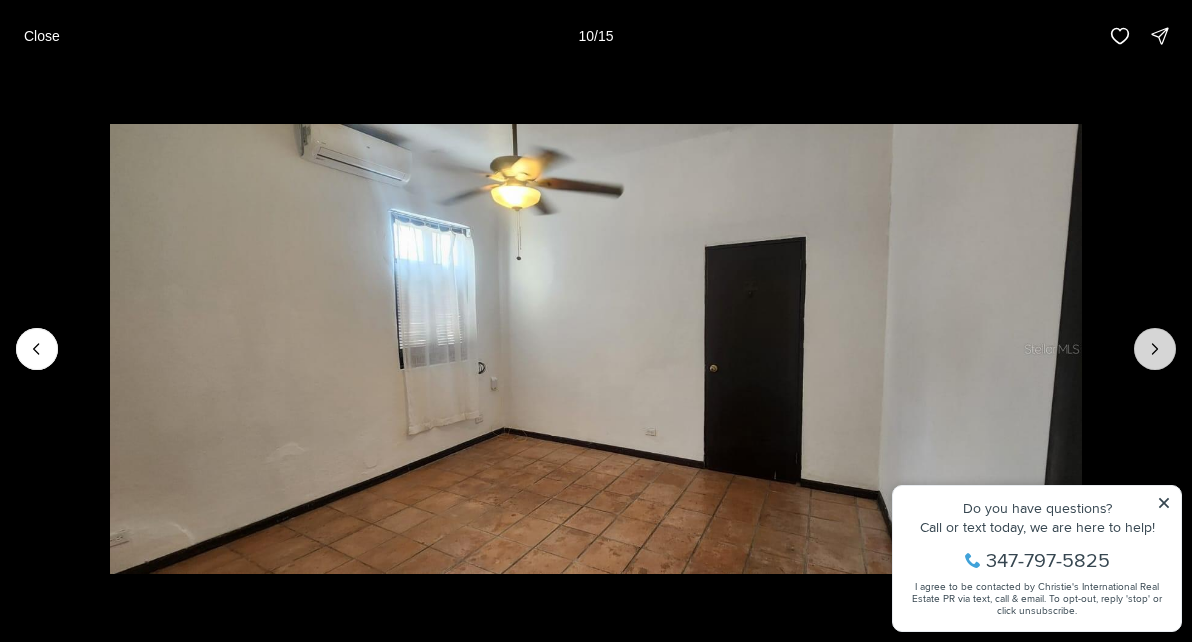 click at bounding box center (1155, 349) 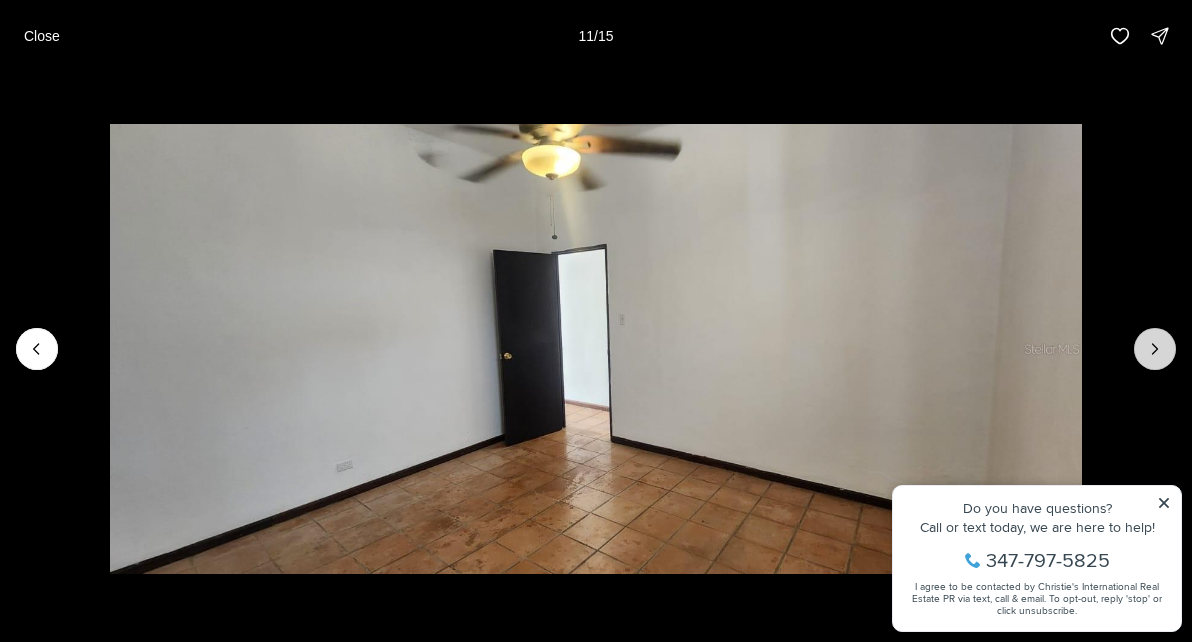 click at bounding box center (1155, 349) 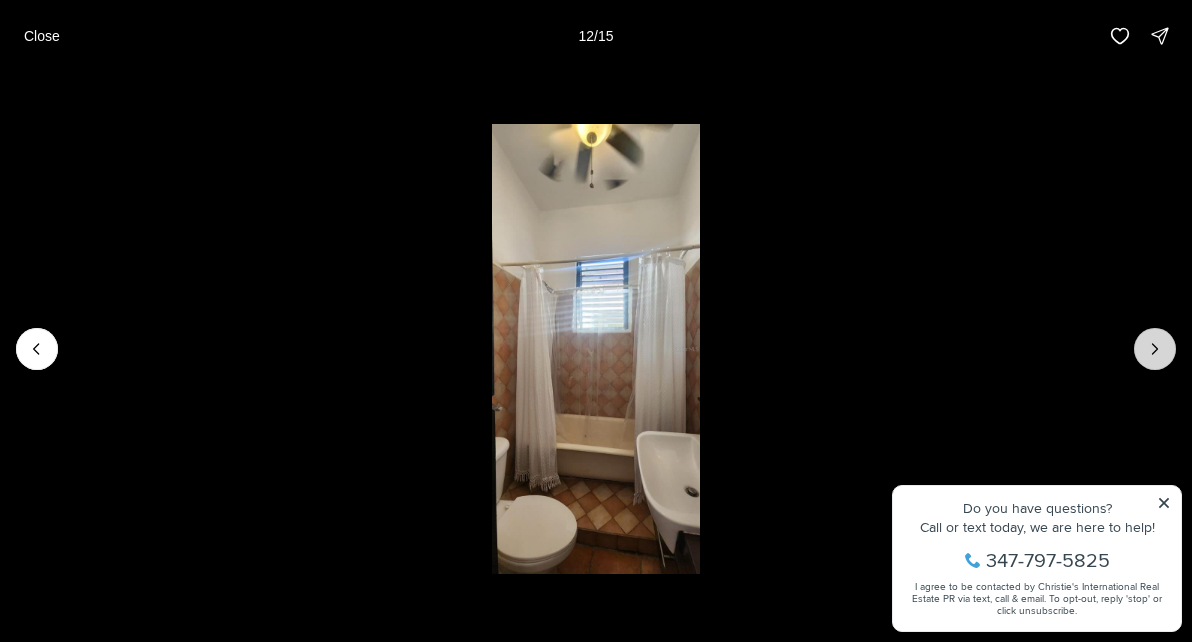 click at bounding box center [1155, 349] 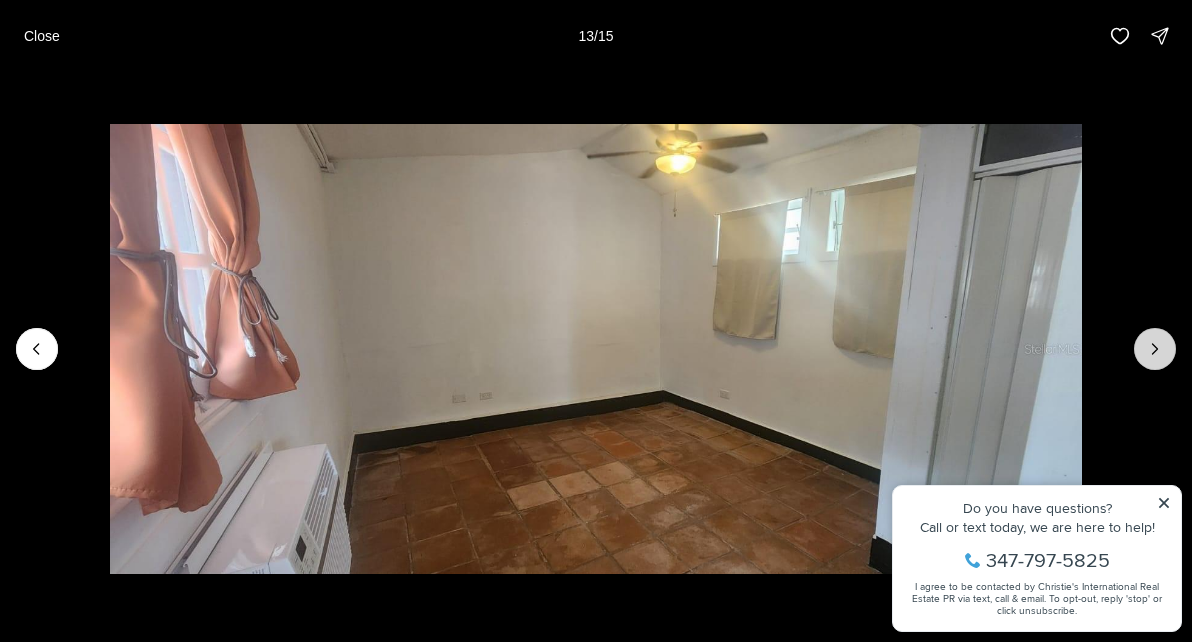 click at bounding box center (1155, 349) 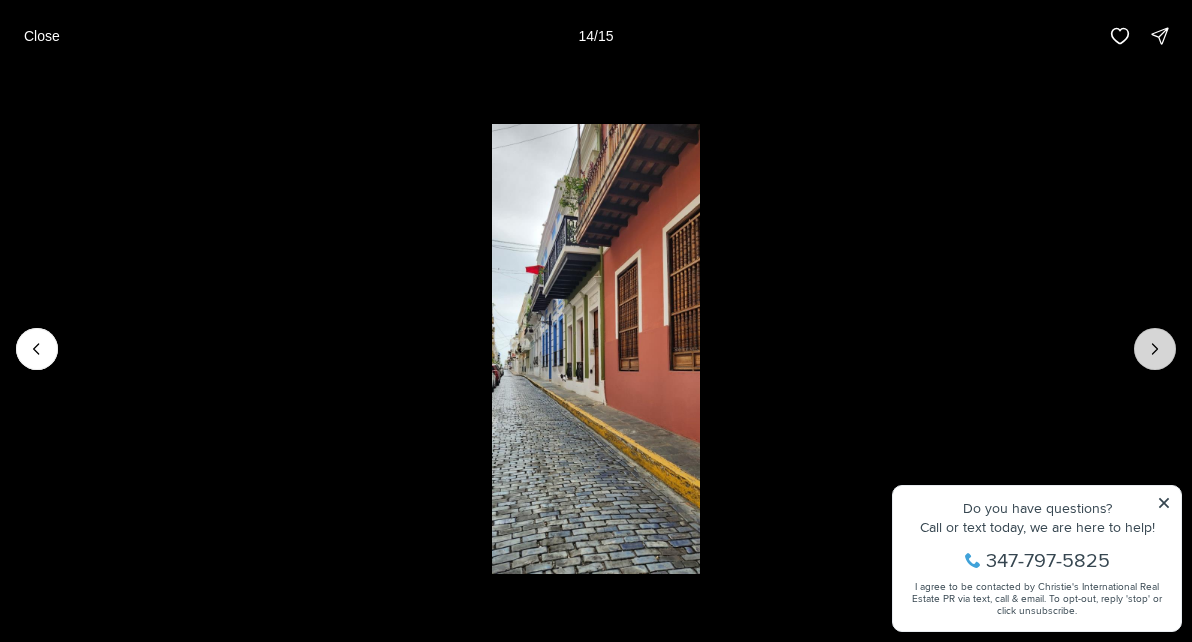 click at bounding box center (1155, 349) 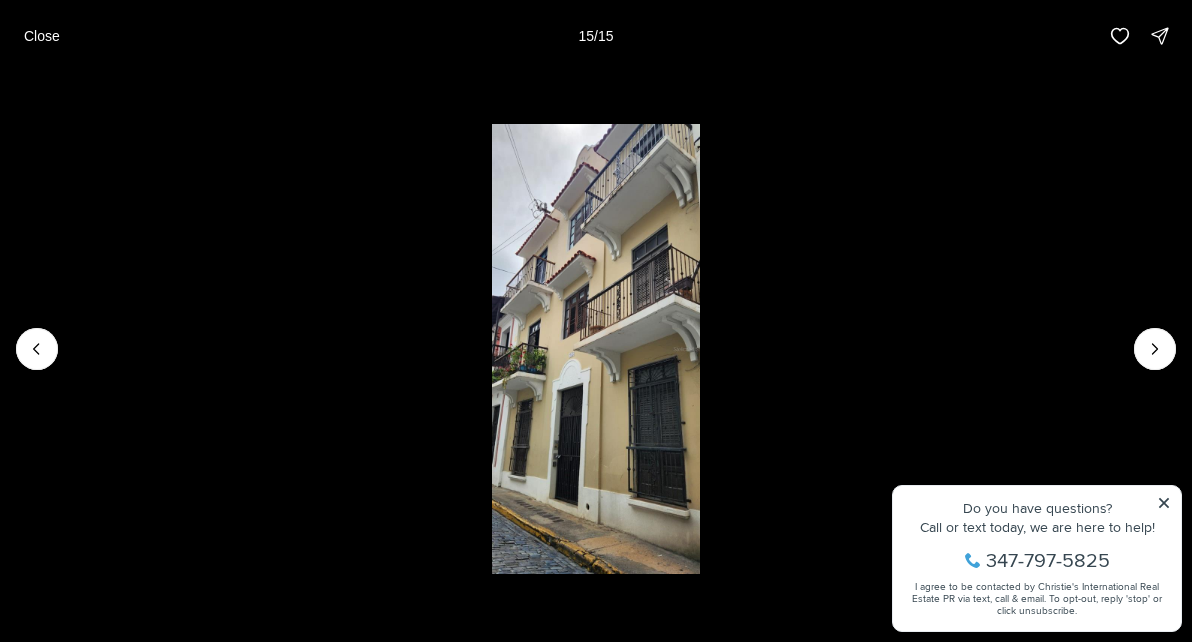 click at bounding box center (1155, 349) 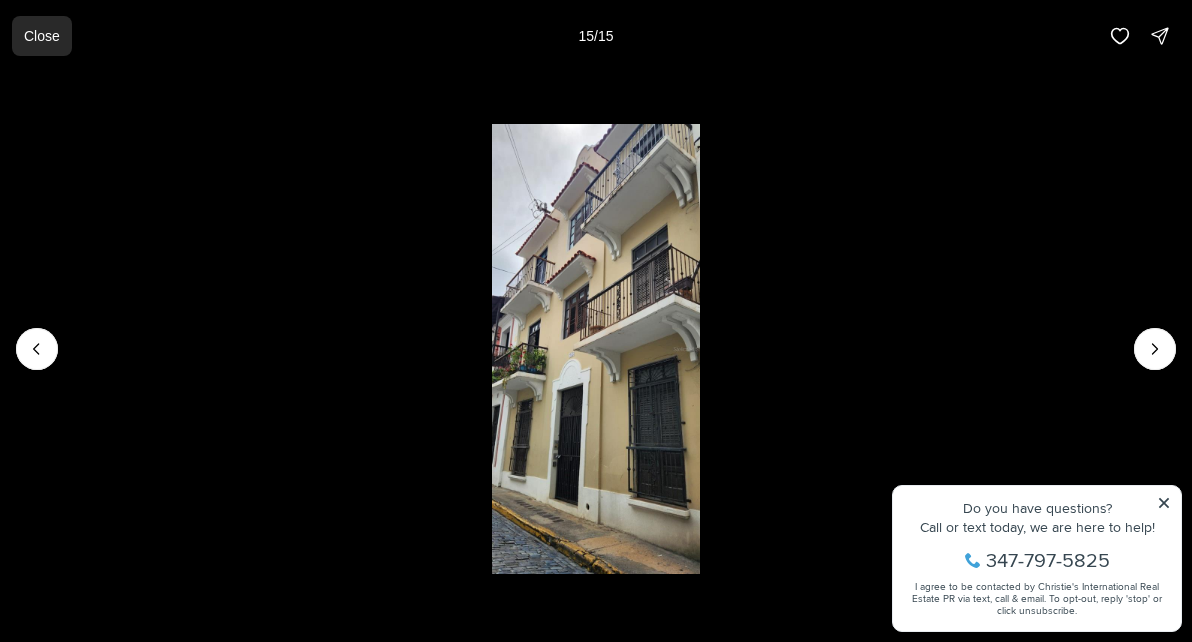 click on "Close" at bounding box center (42, 36) 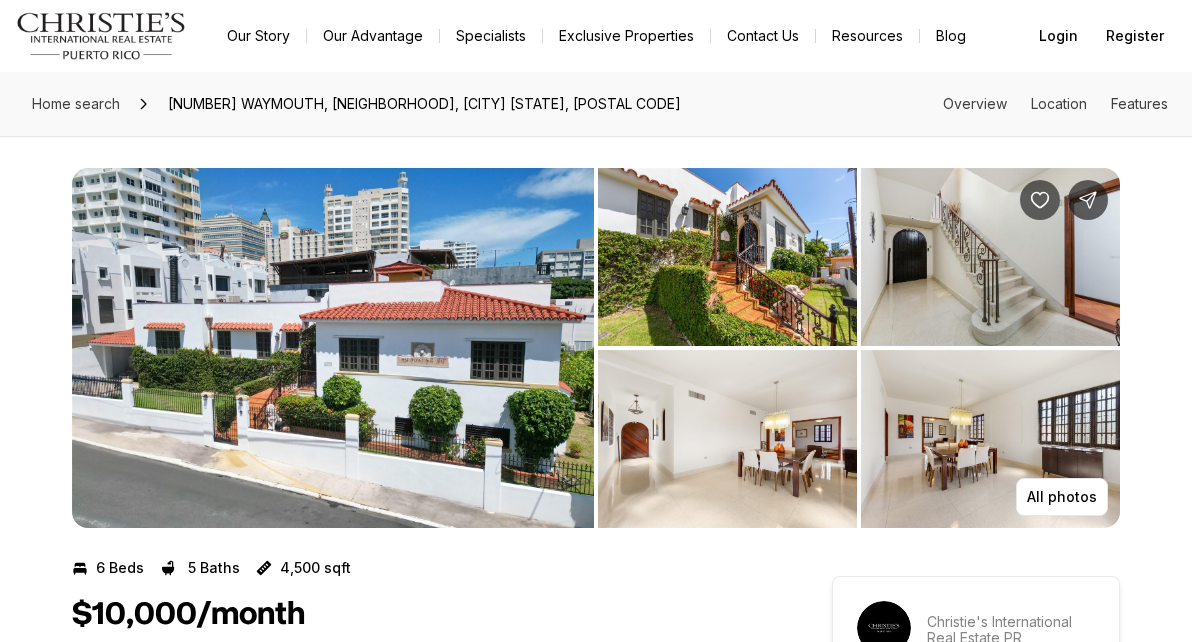 scroll, scrollTop: 0, scrollLeft: 0, axis: both 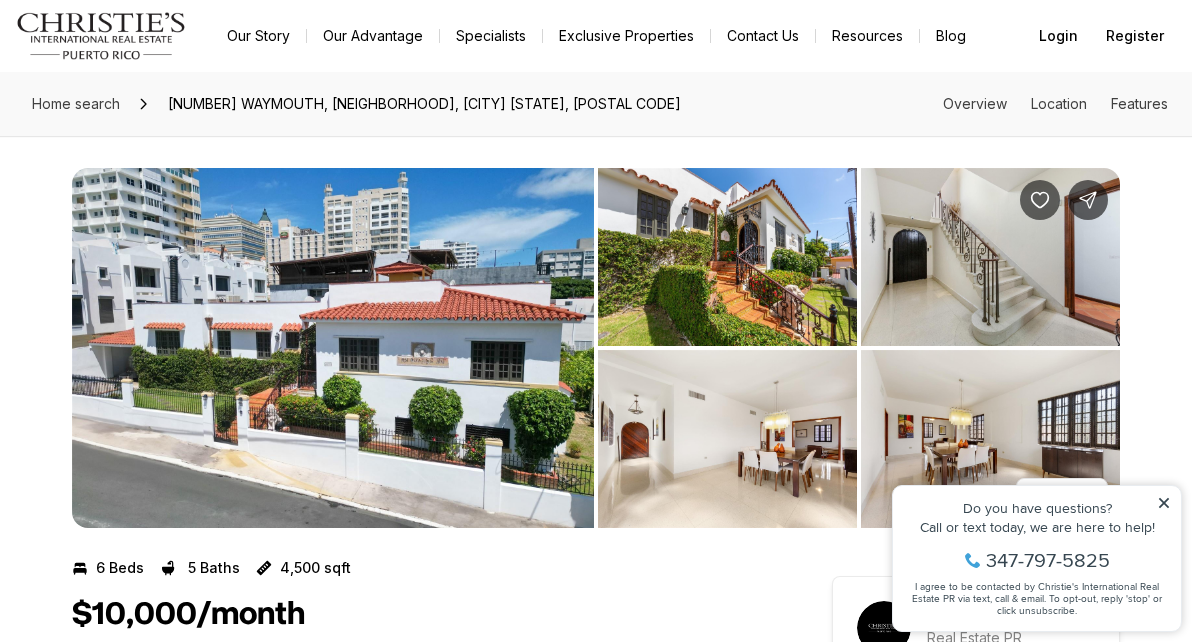 click at bounding box center [333, 348] 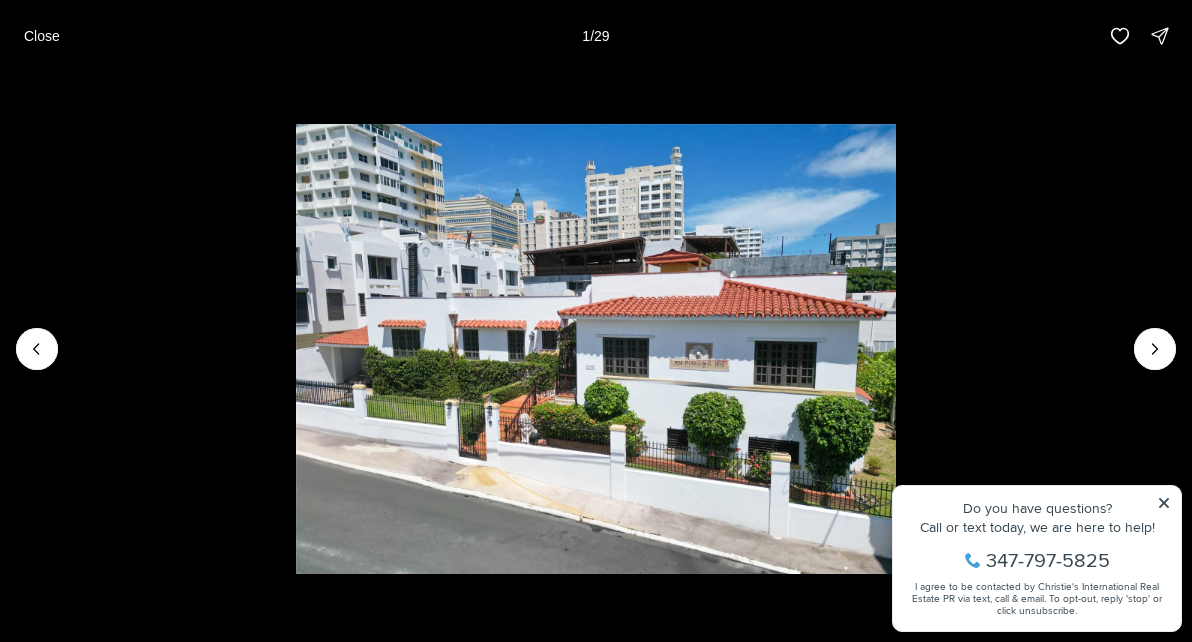 click at bounding box center (596, 349) 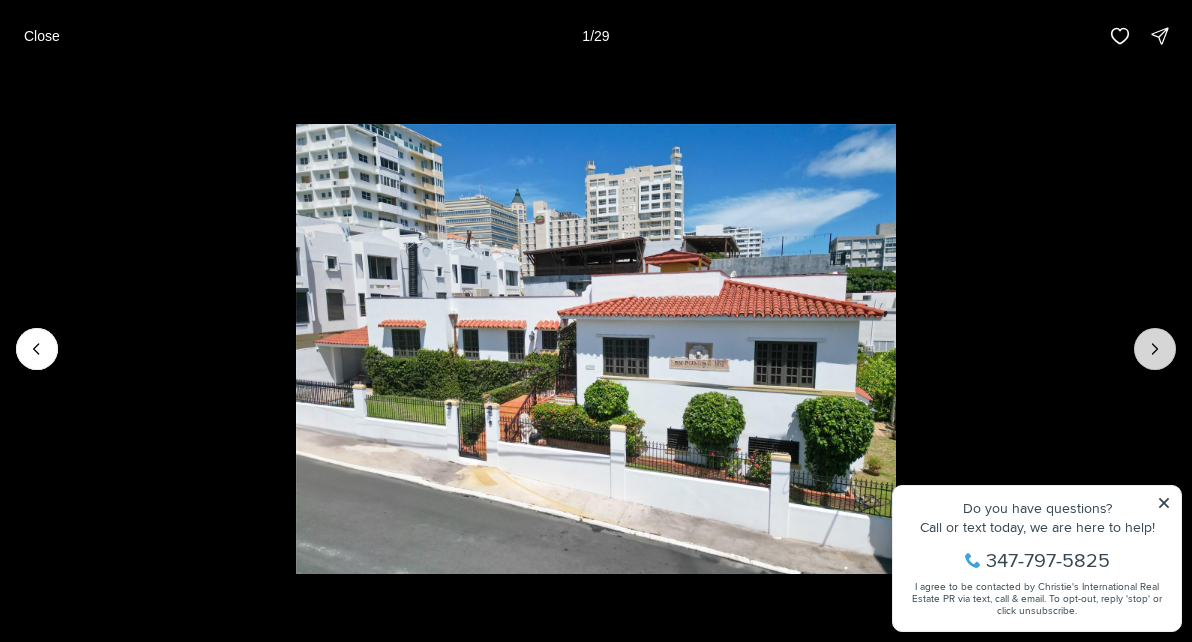 click at bounding box center (1155, 349) 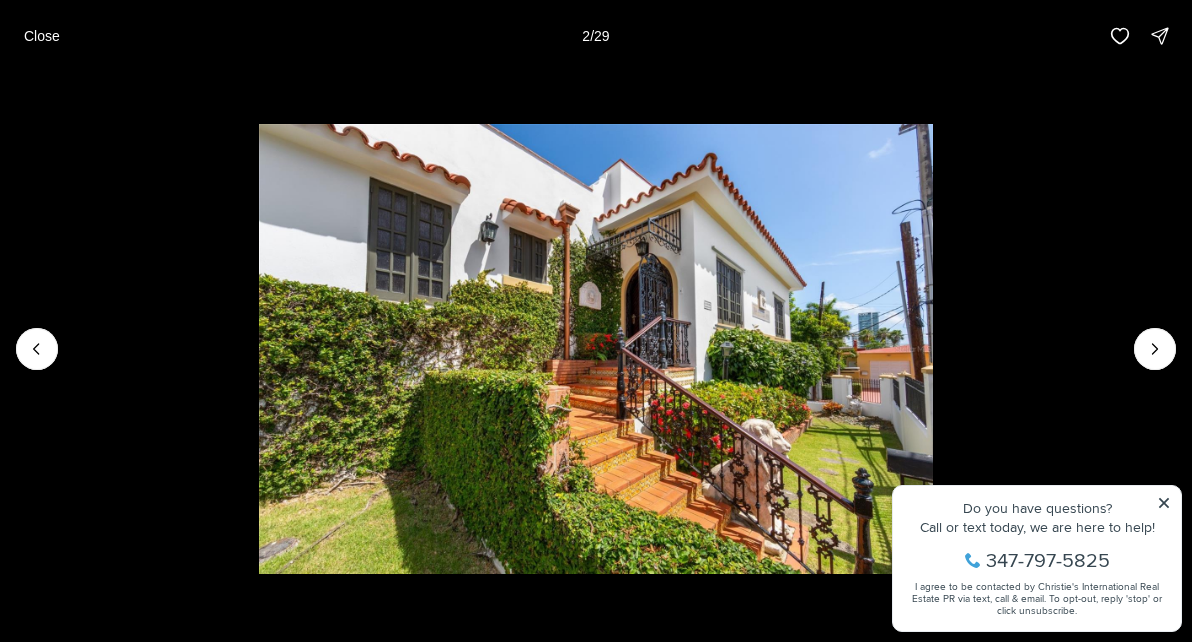click at bounding box center (596, 349) 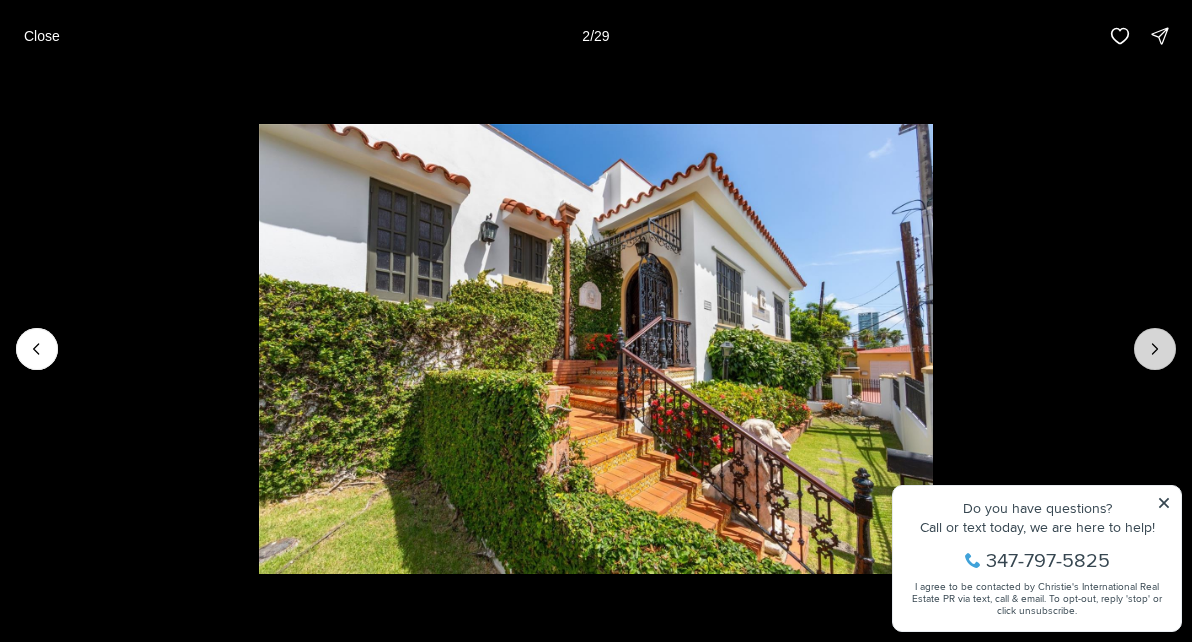 click 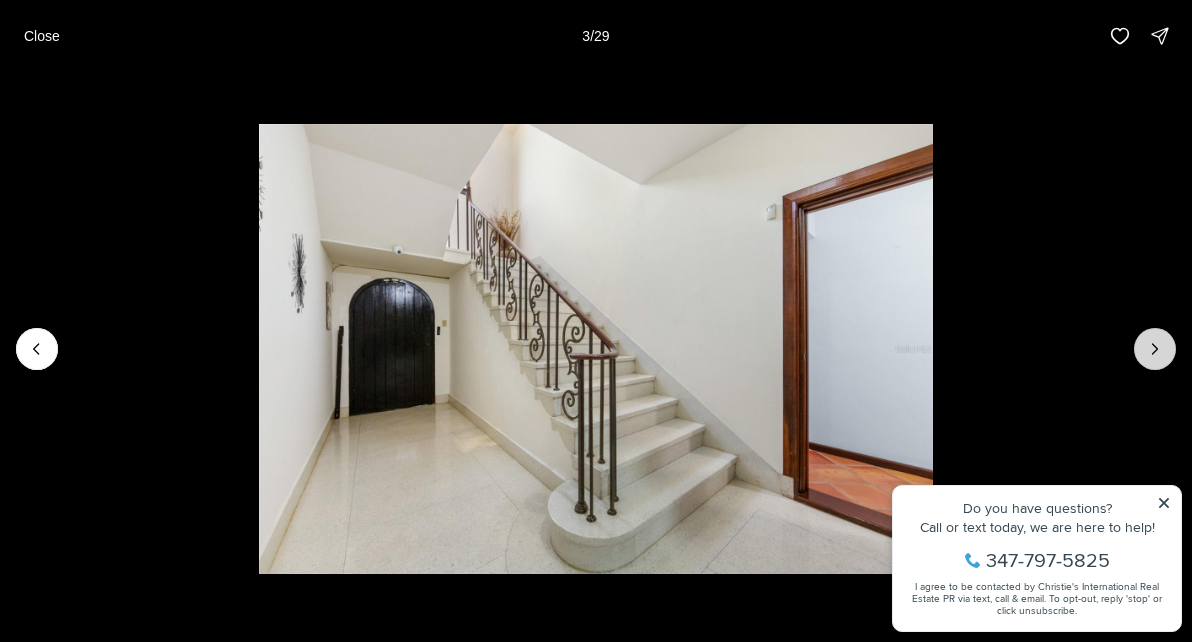 click 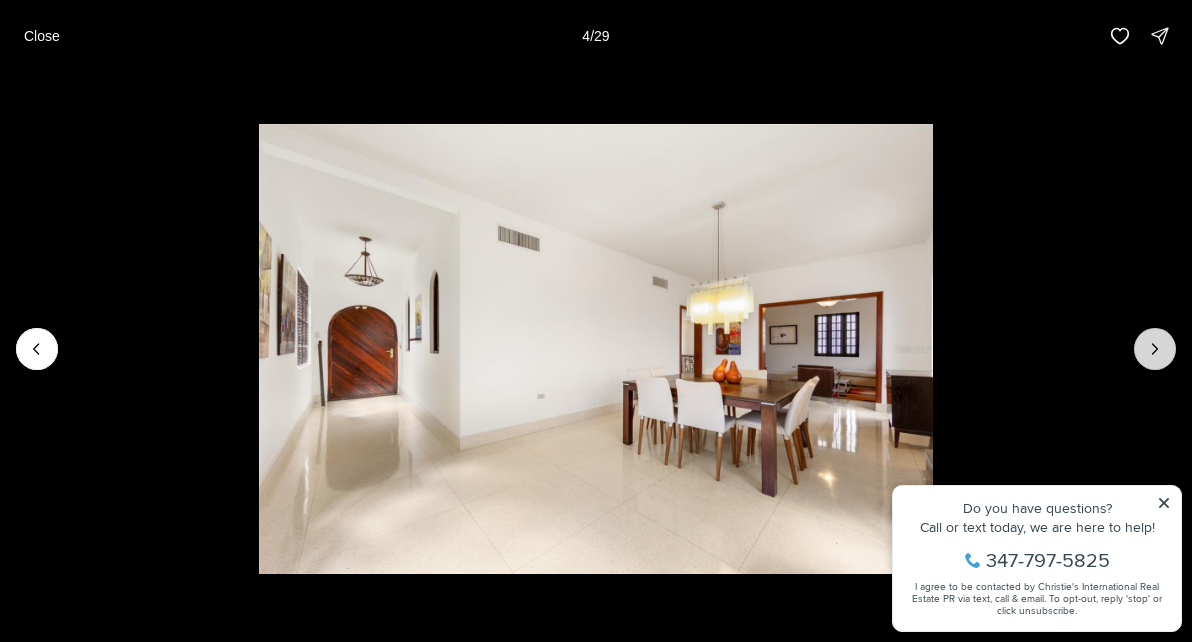 click 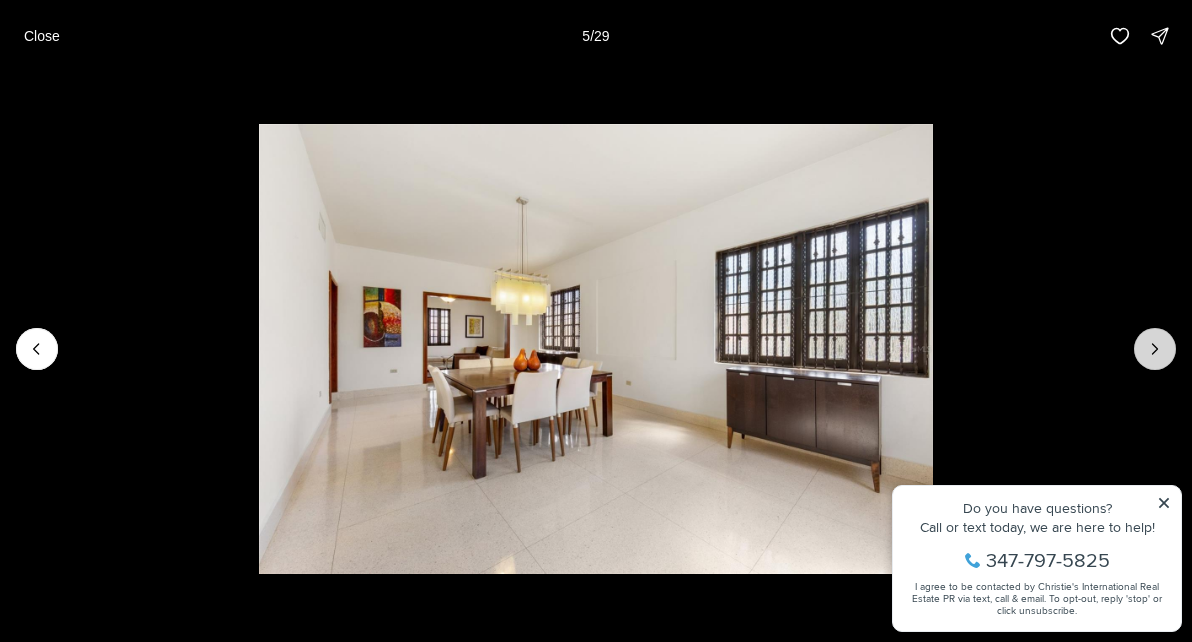 click 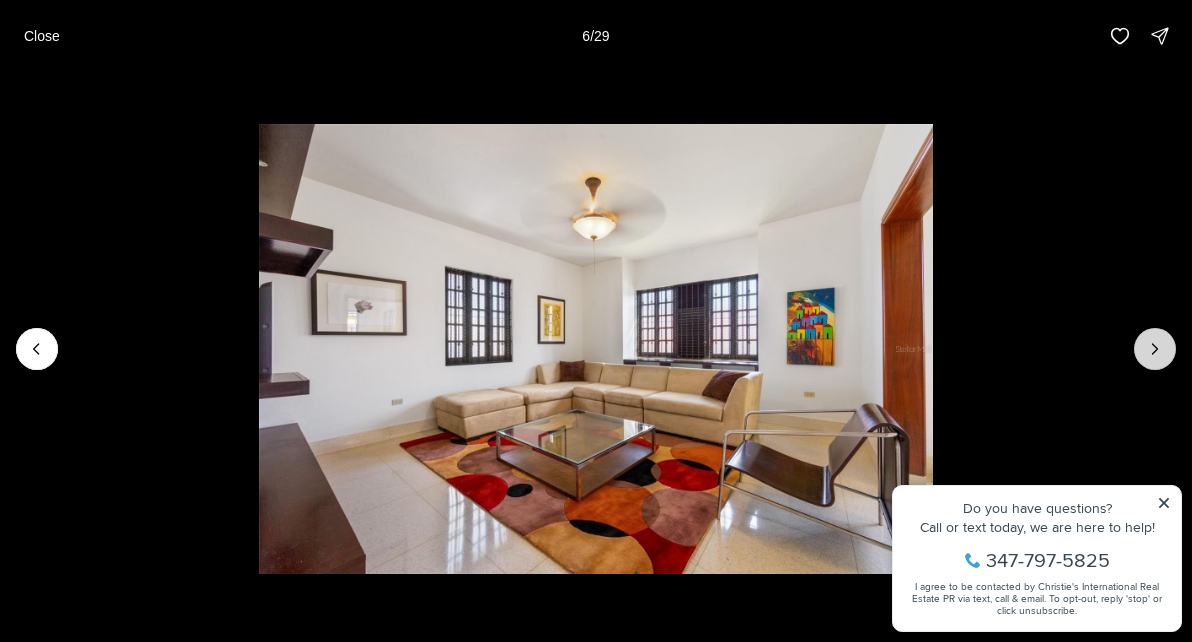 click 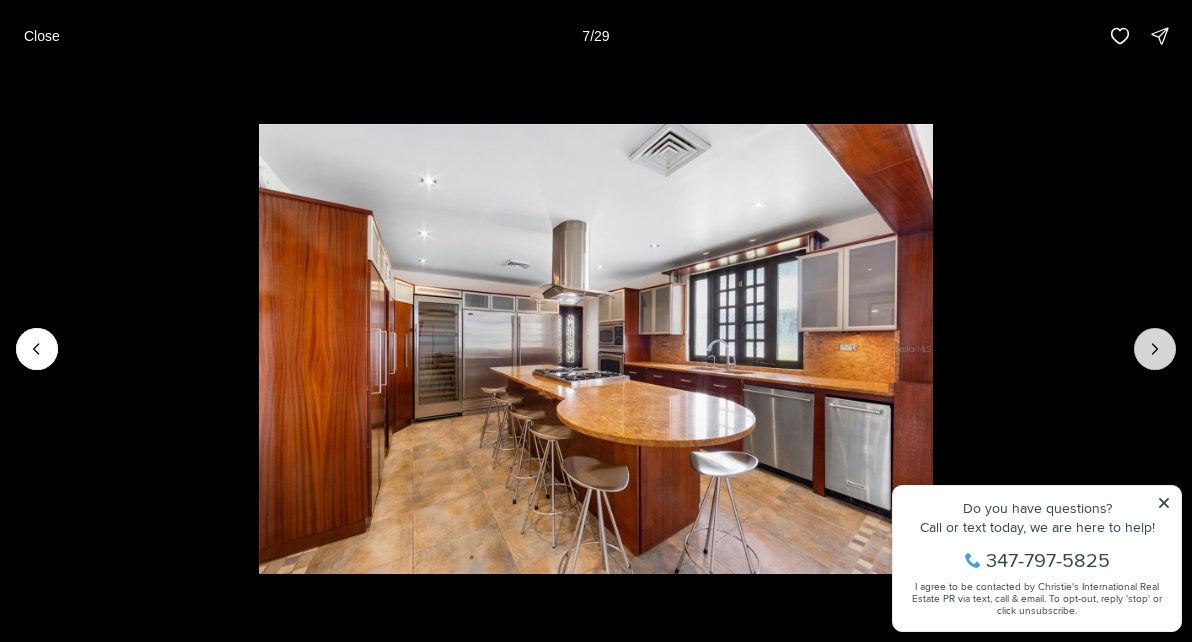 click 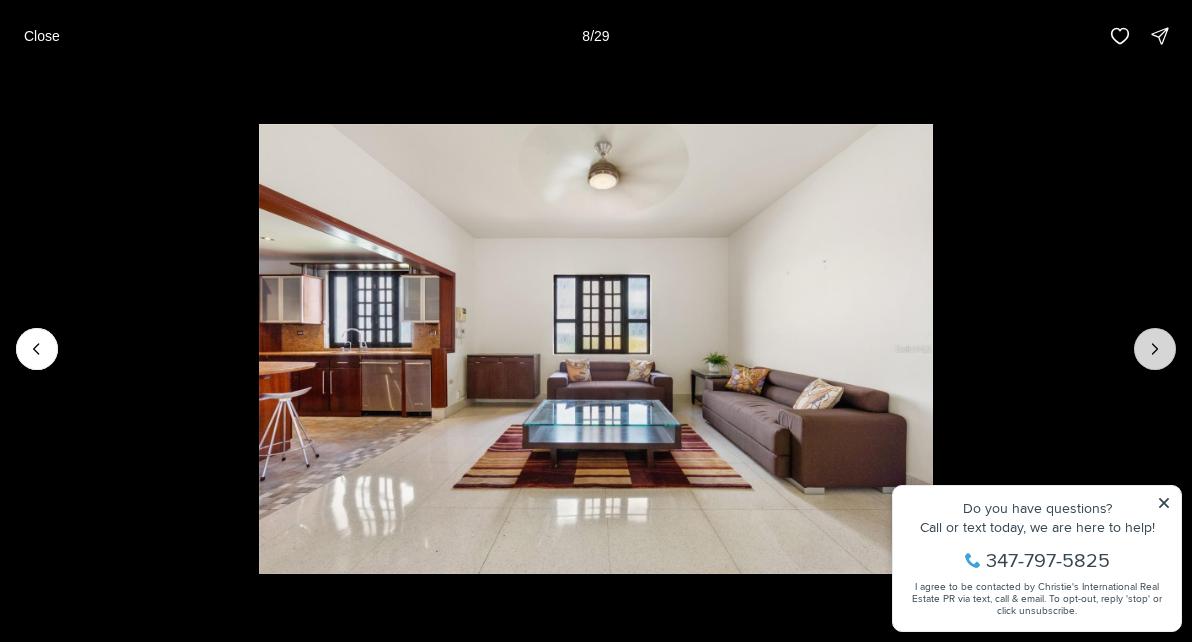 click 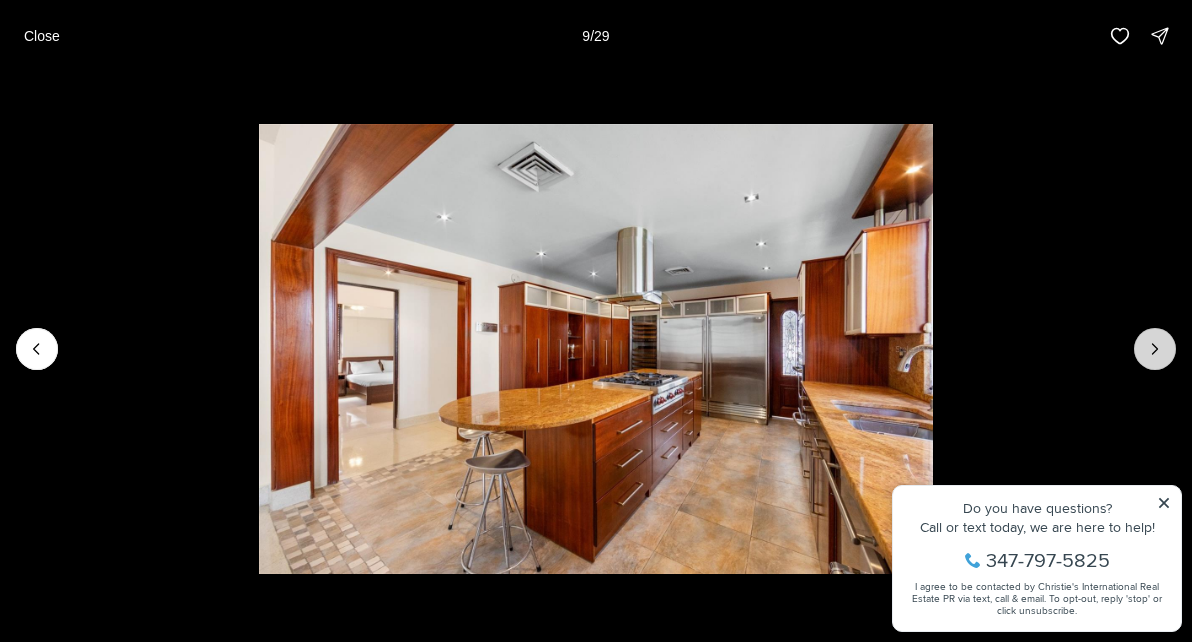 click 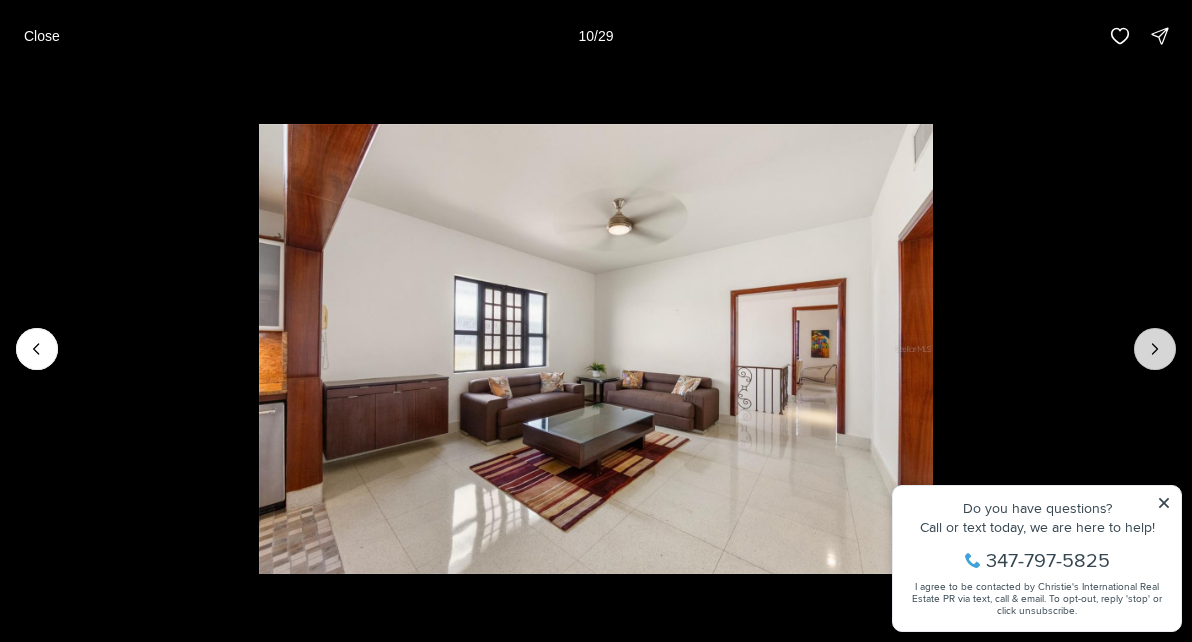 click at bounding box center (1155, 349) 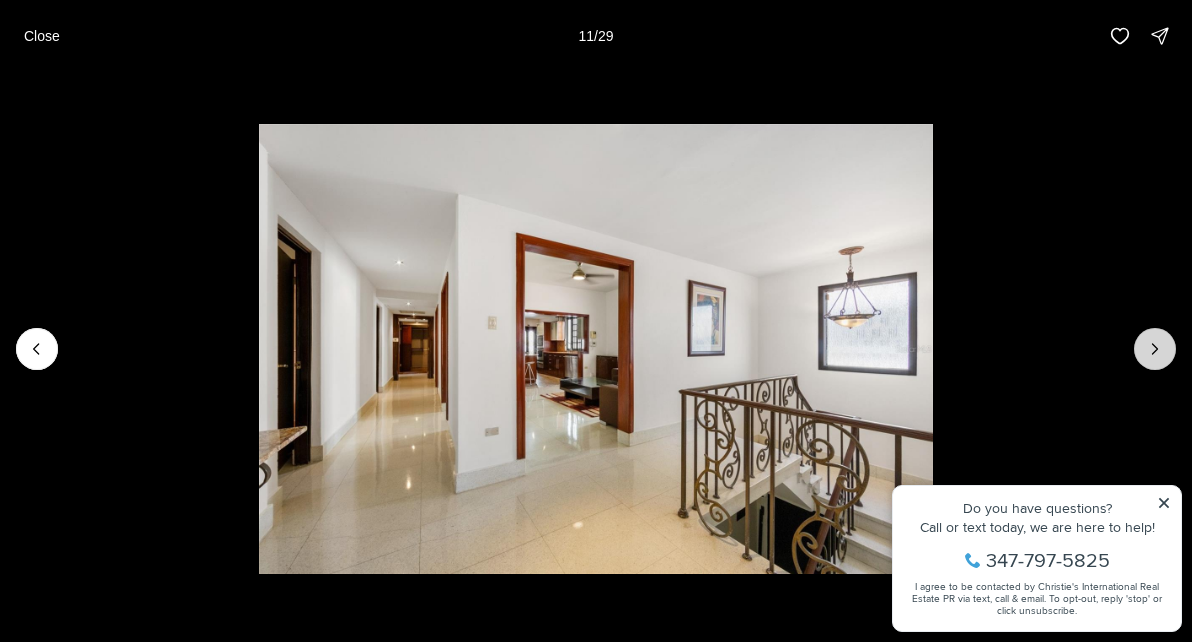 click 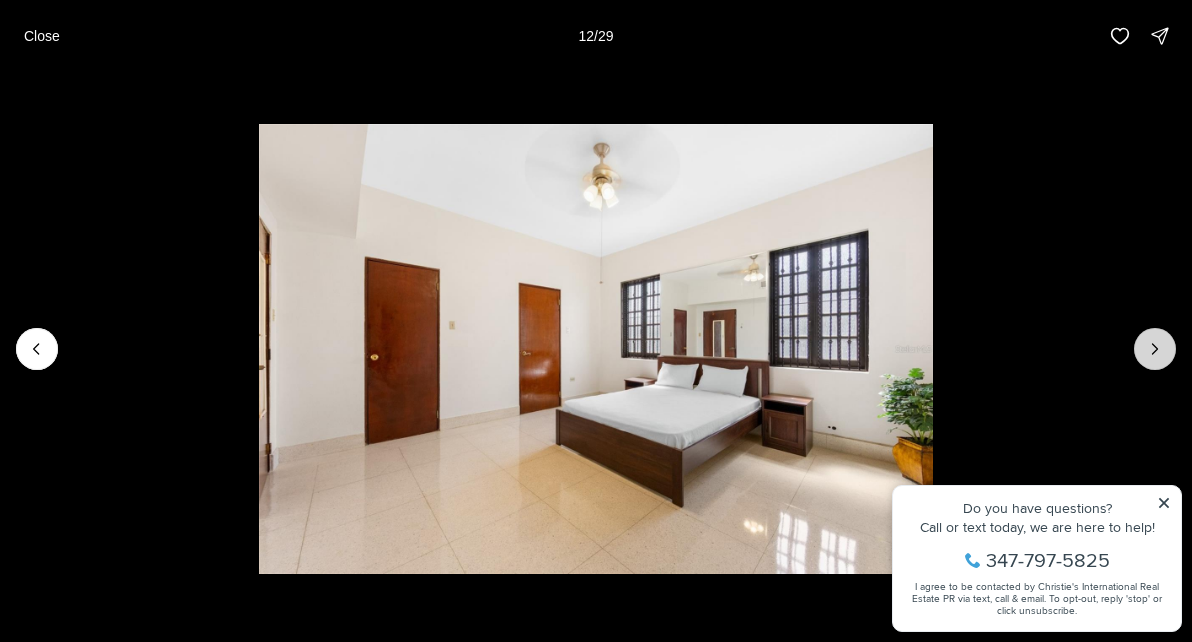click 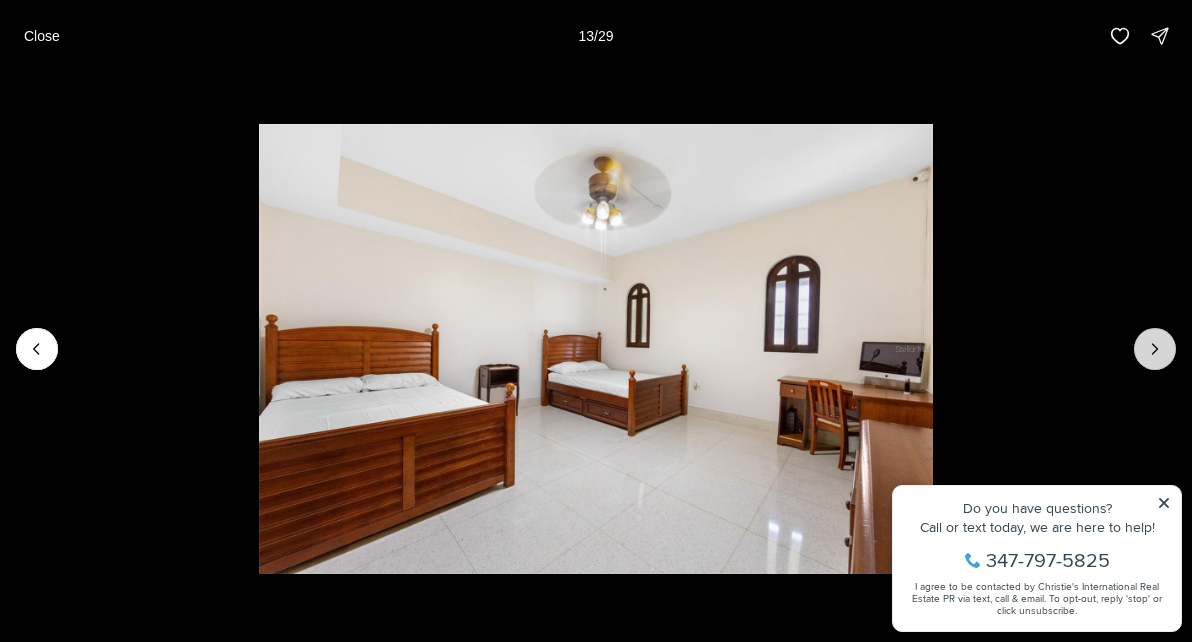 click 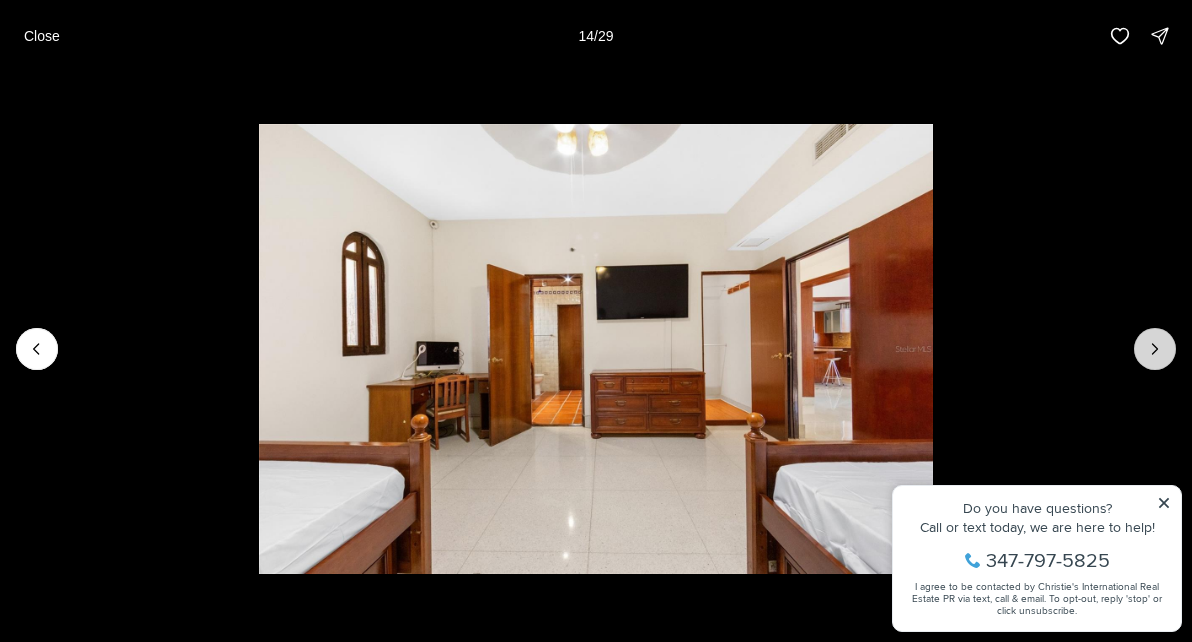 click 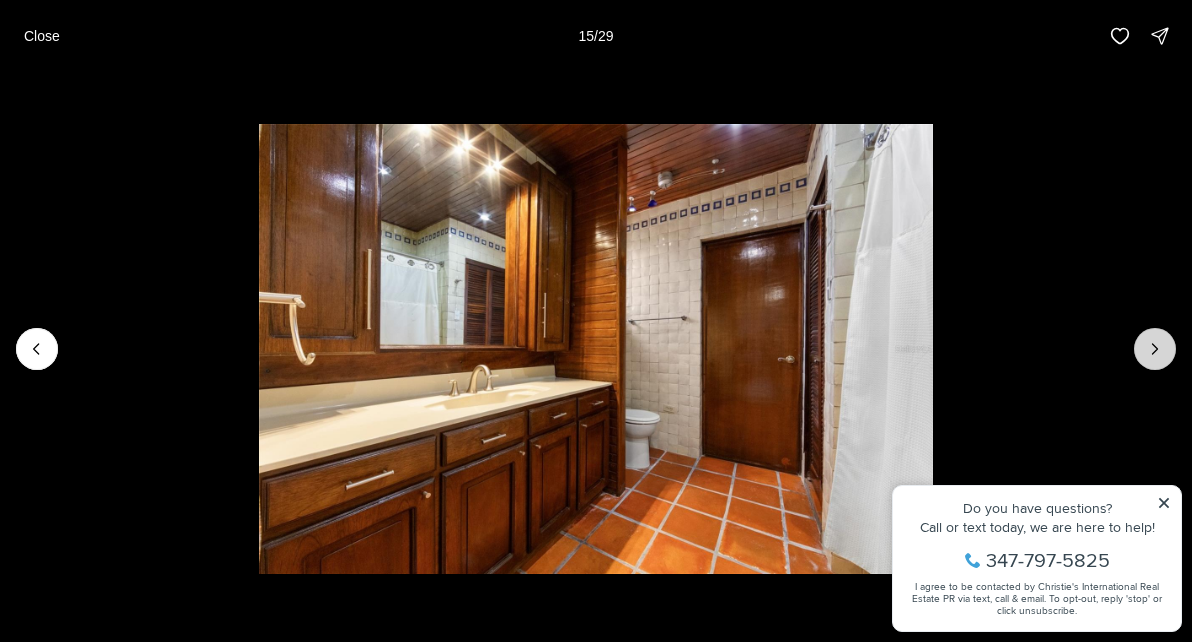 click 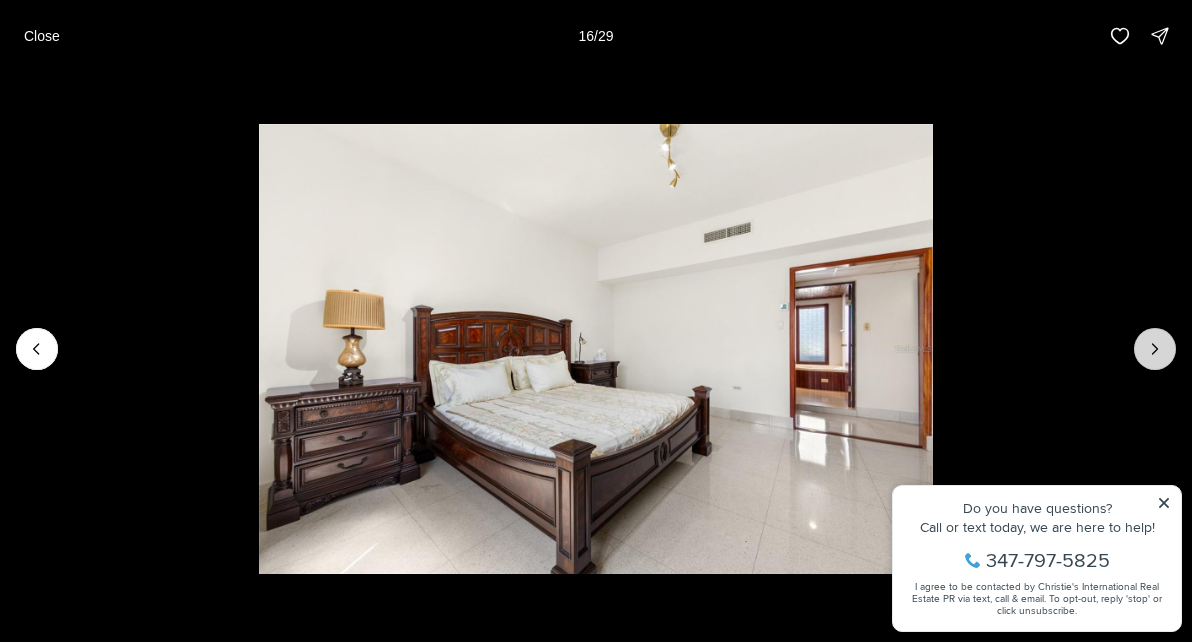 click 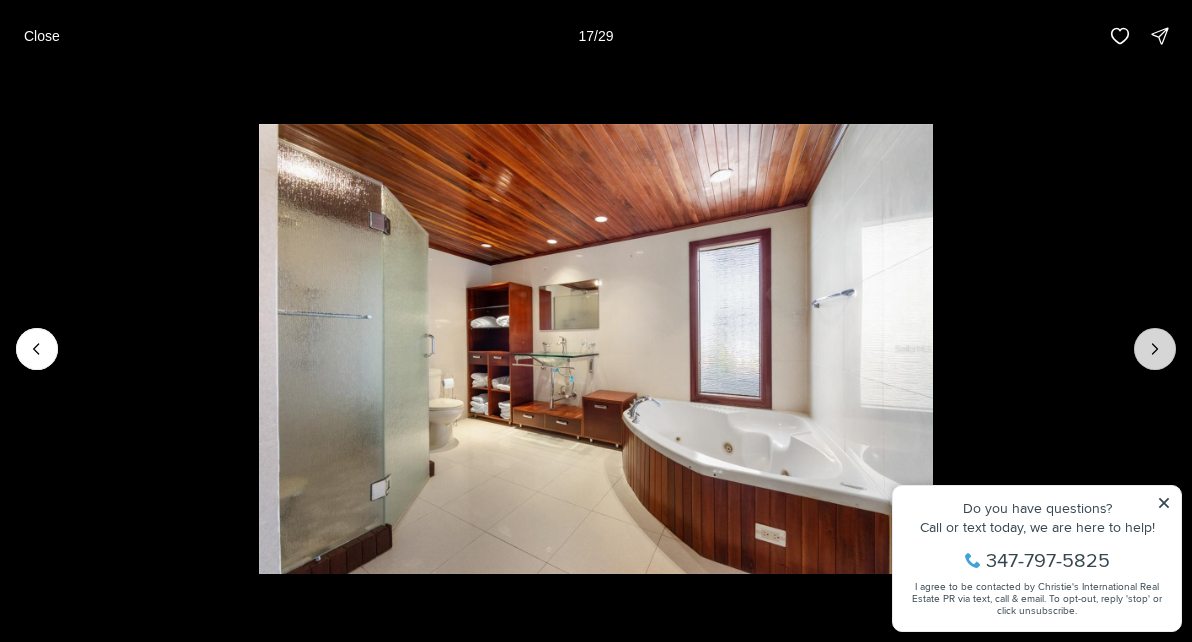click 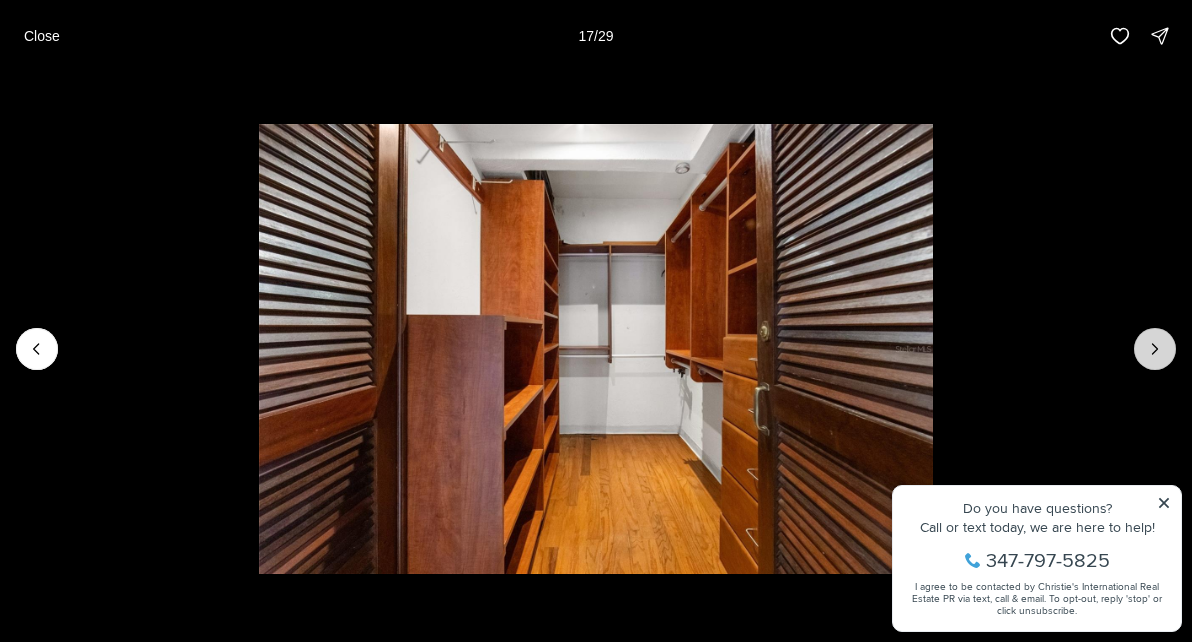 click 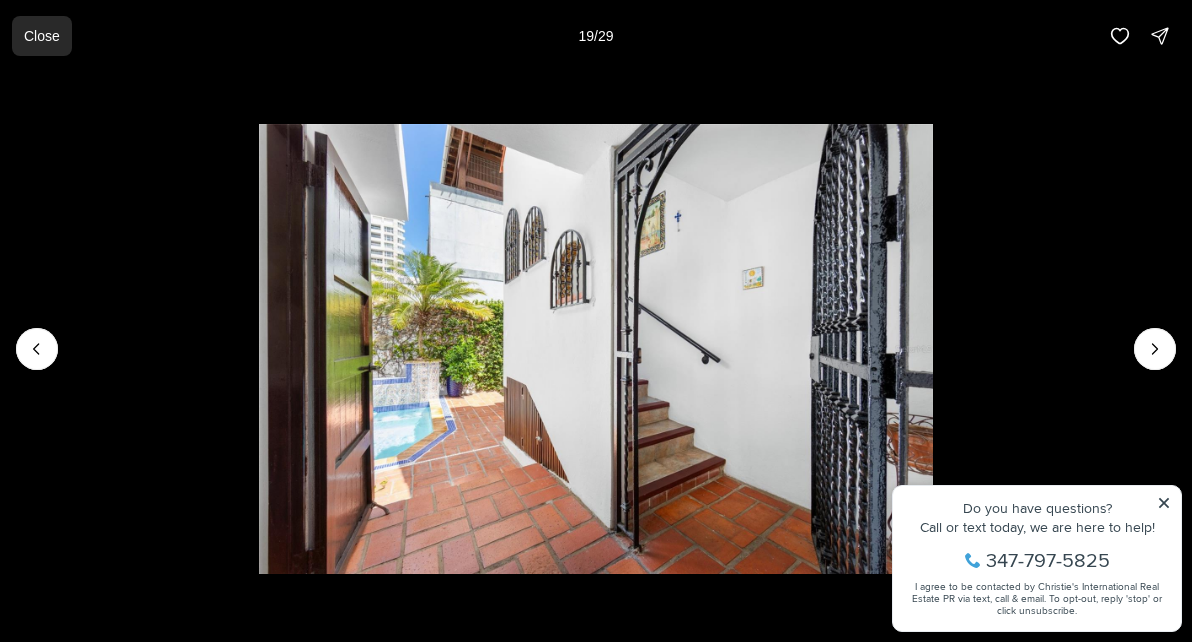 click on "Close" at bounding box center [42, 36] 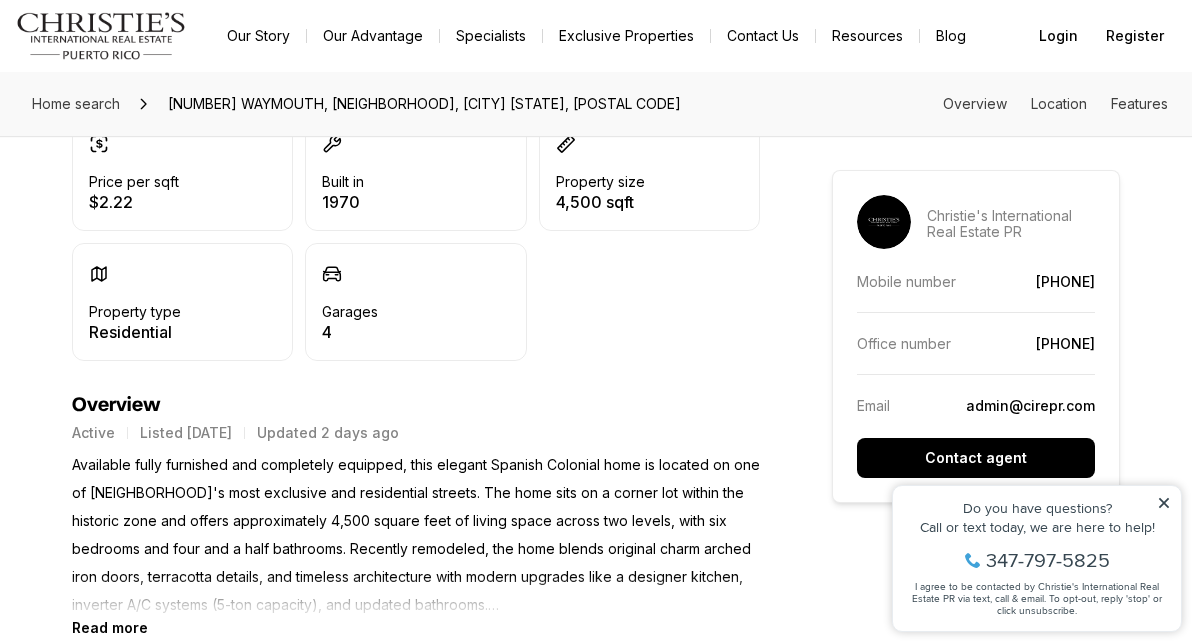 scroll, scrollTop: 0, scrollLeft: 0, axis: both 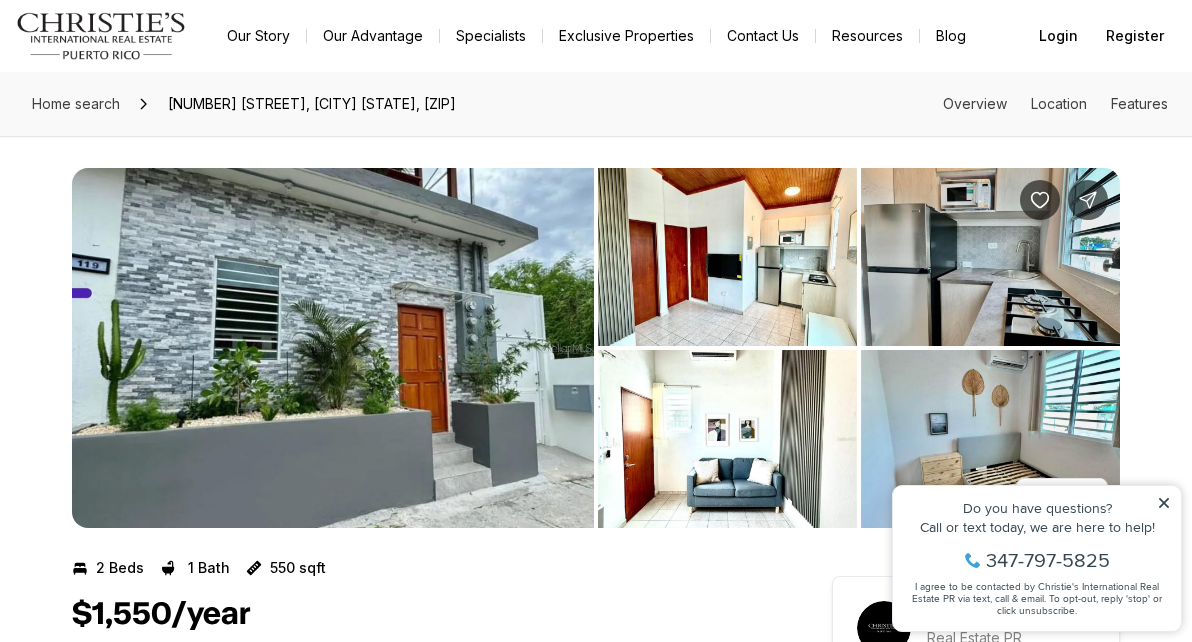 click at bounding box center (333, 348) 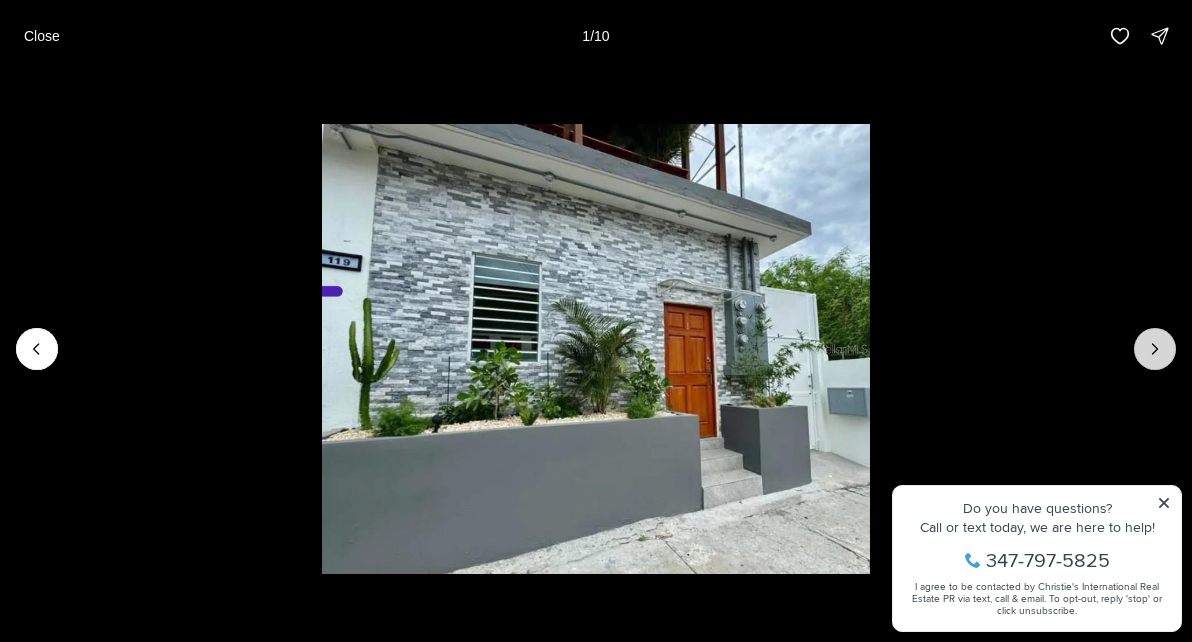 click 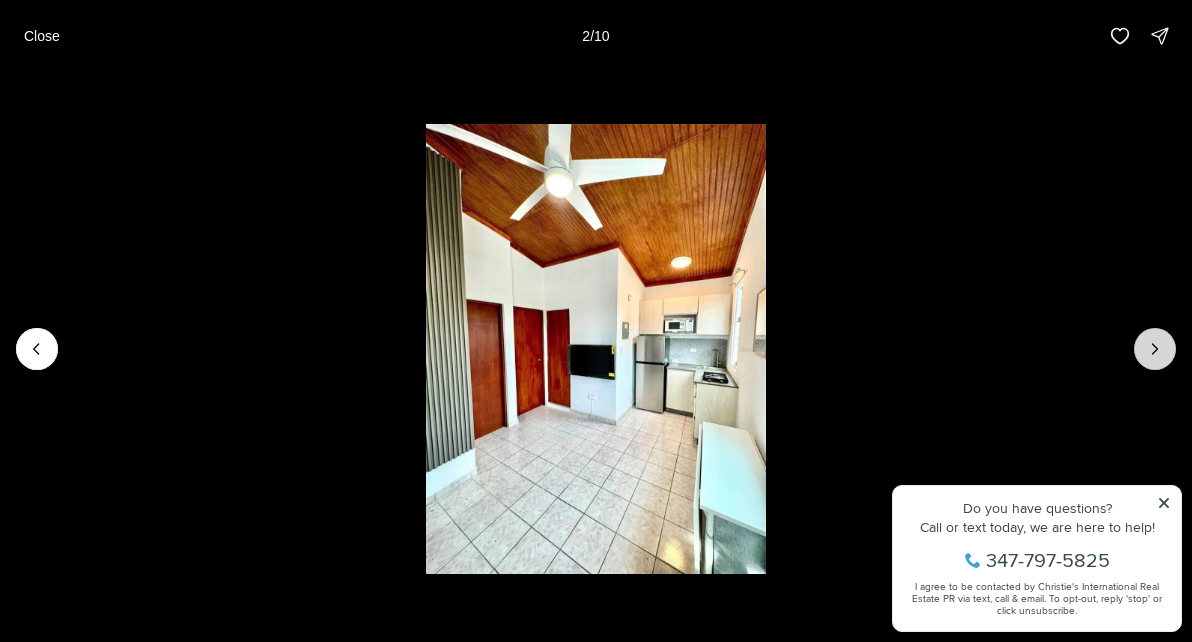 click 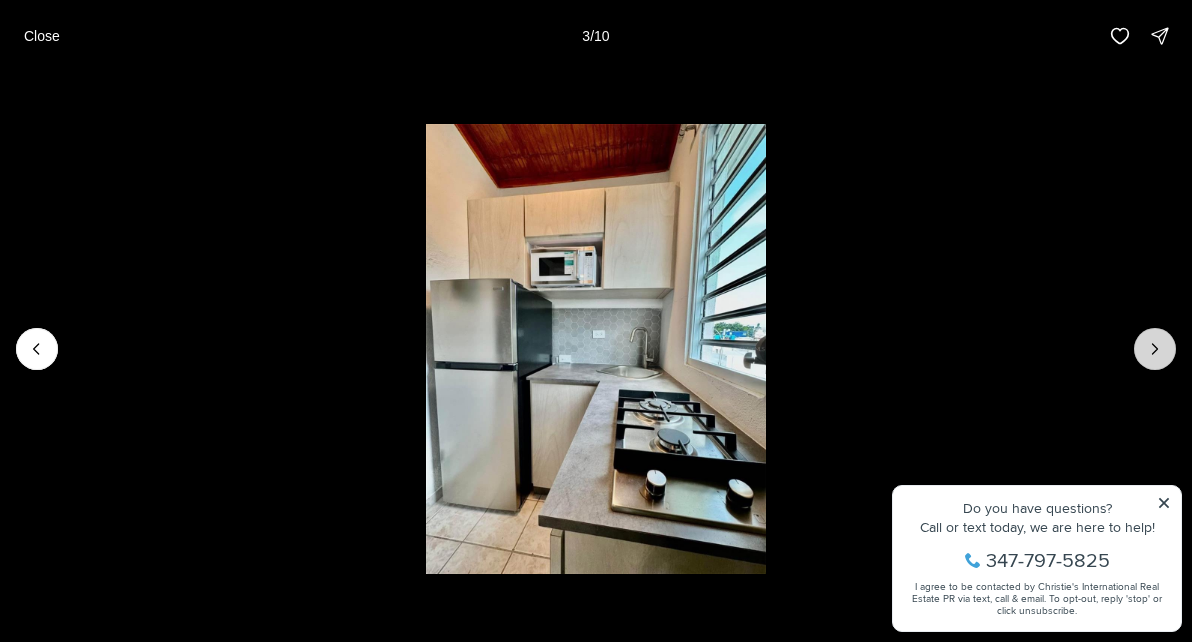 click 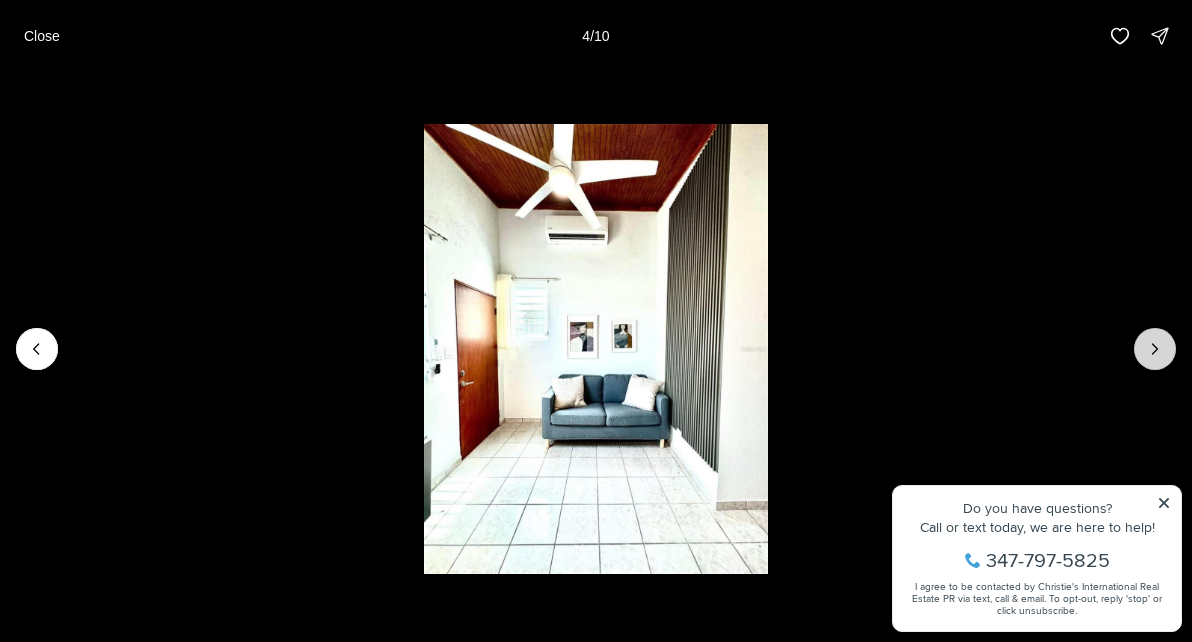 click 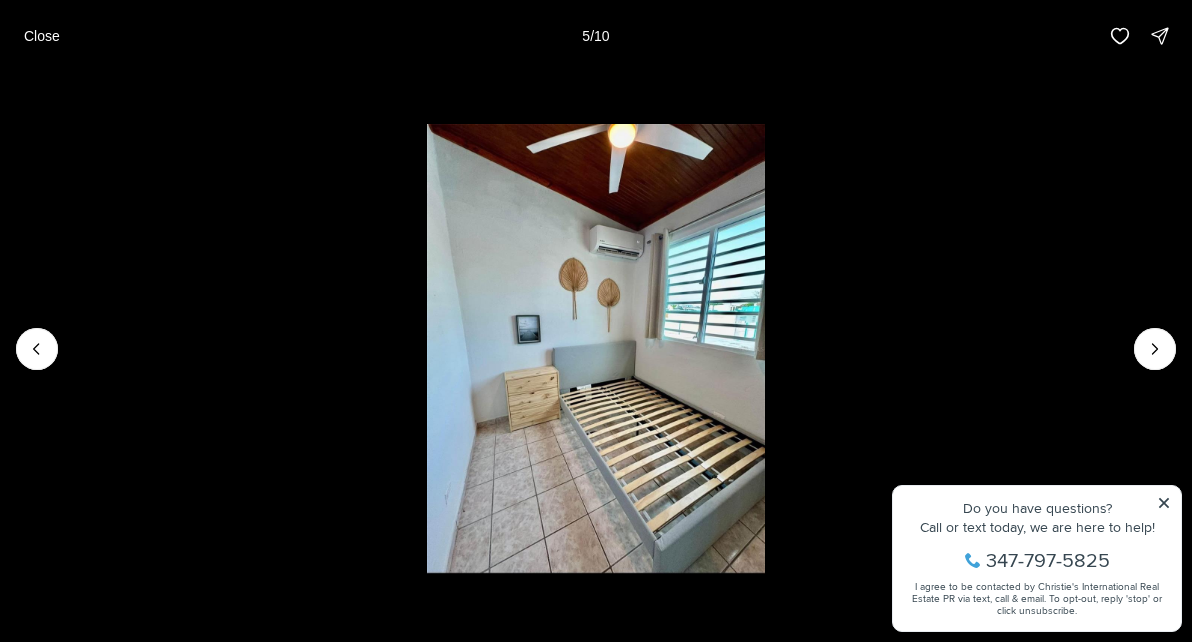 click at bounding box center (596, 349) 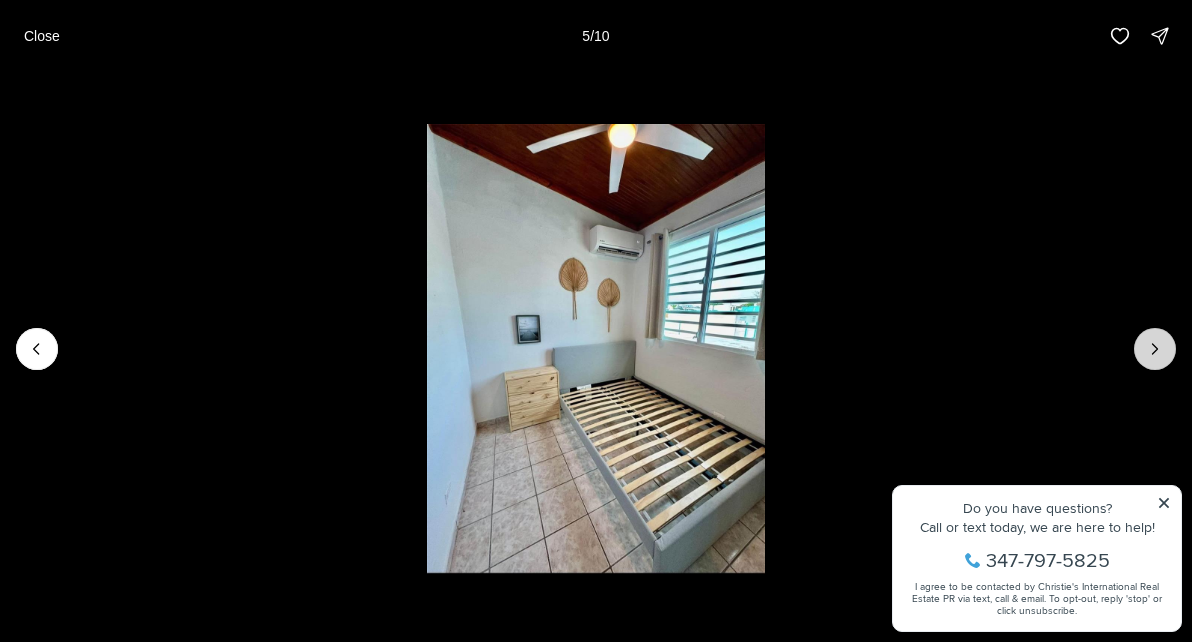 click 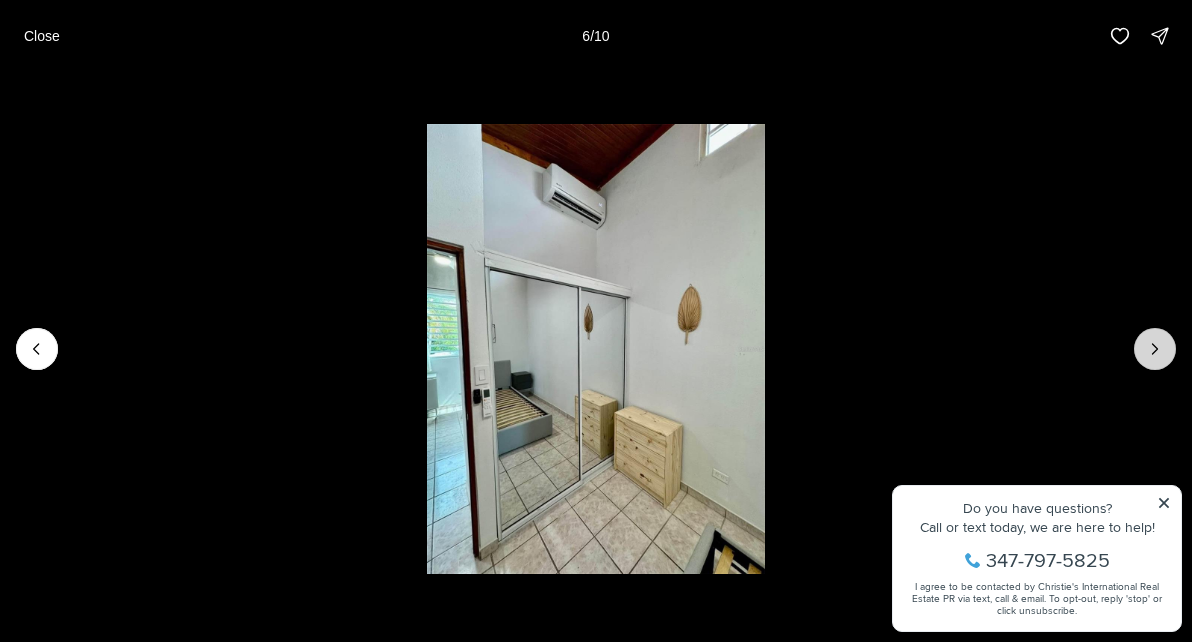 click 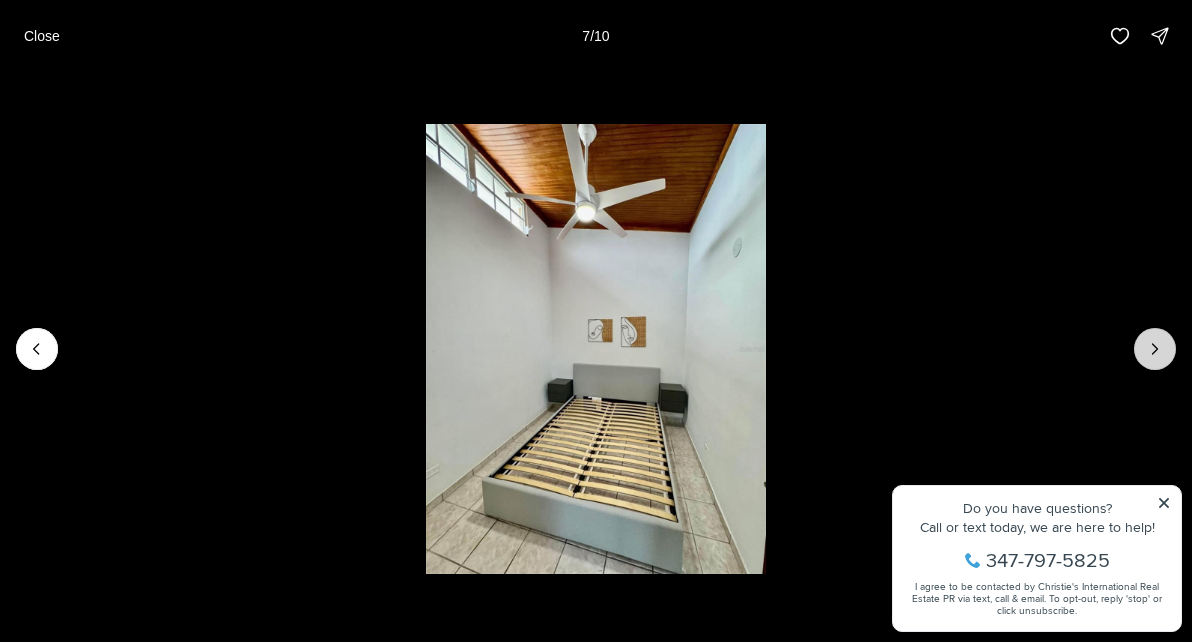 click 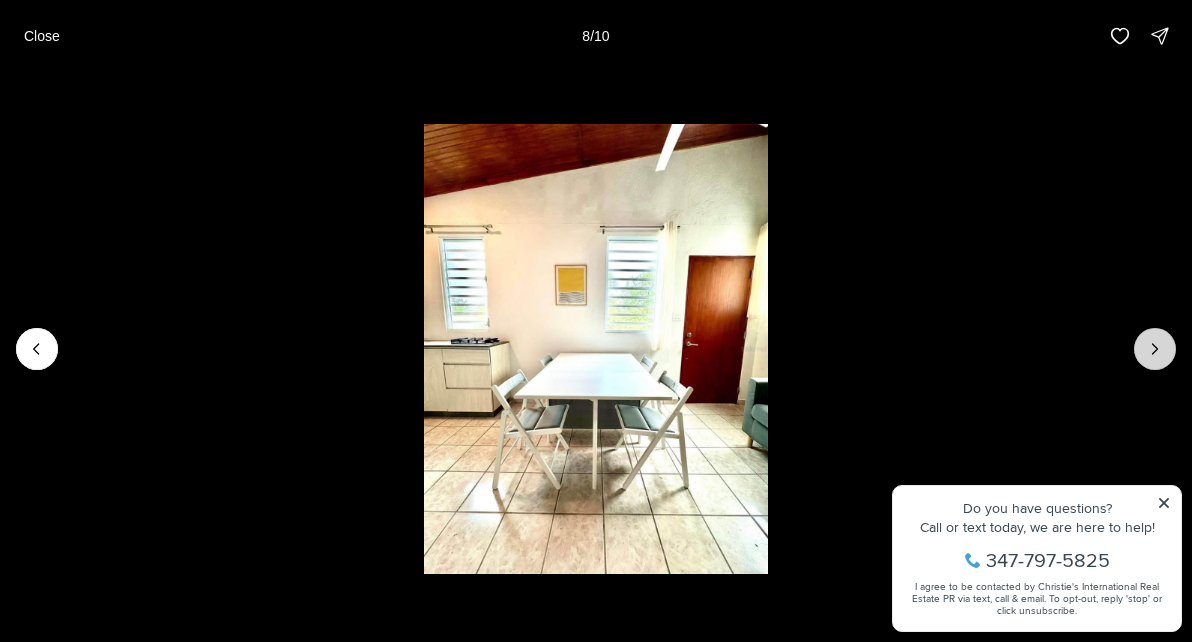click 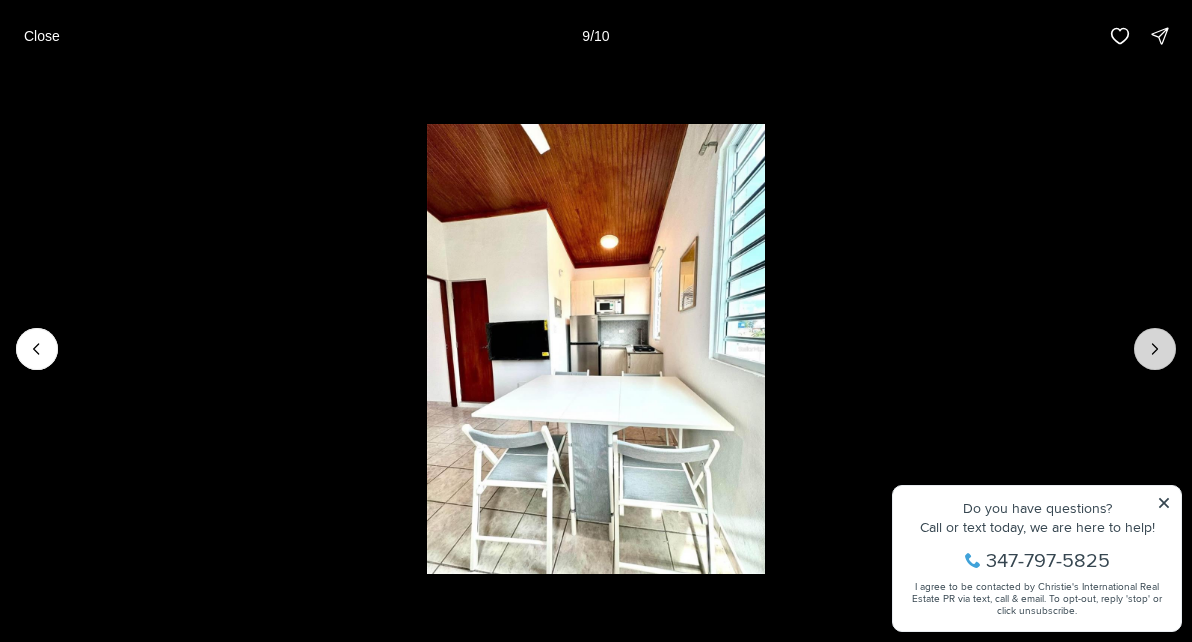 click 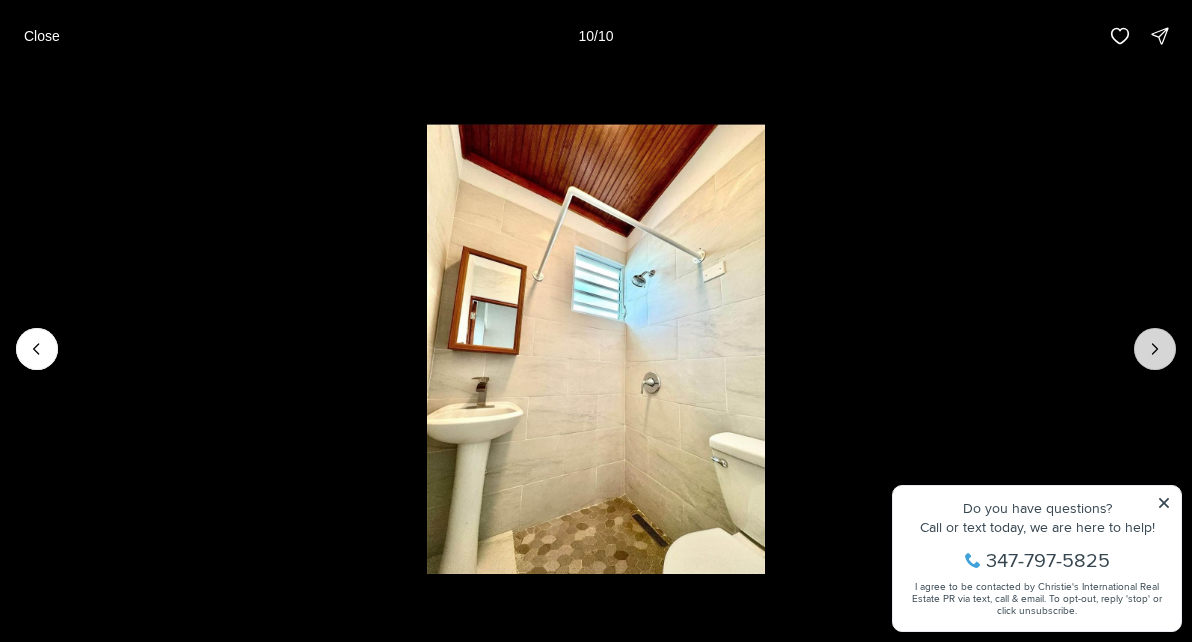 click at bounding box center (1155, 349) 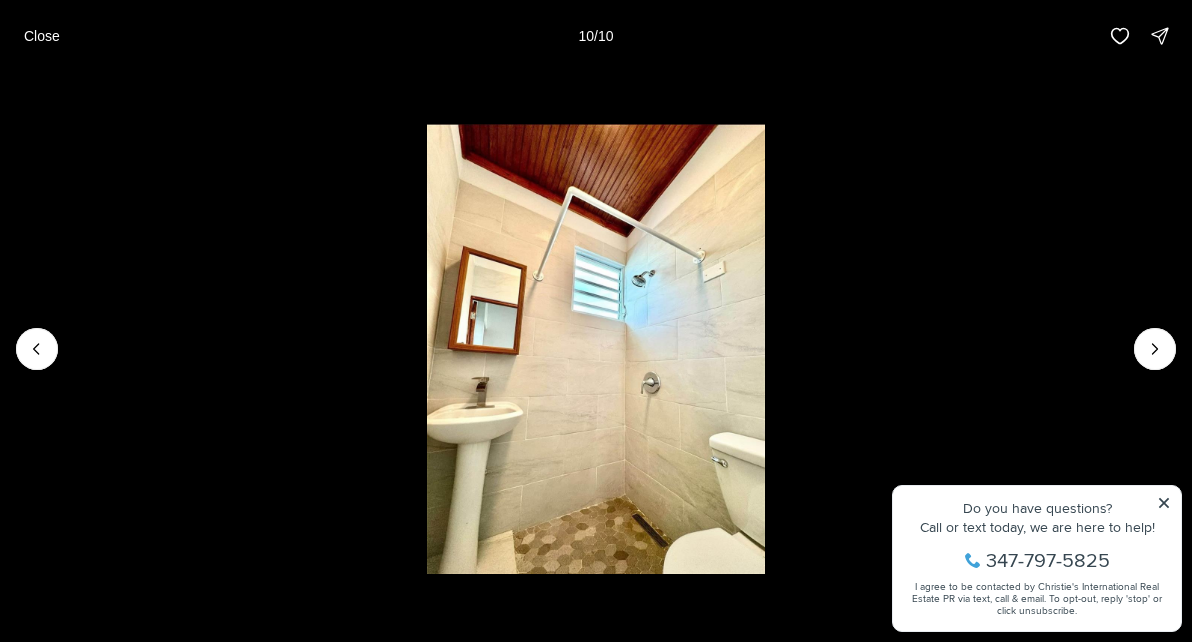 drag, startPoint x: 1159, startPoint y: 352, endPoint x: 1142, endPoint y: 352, distance: 17 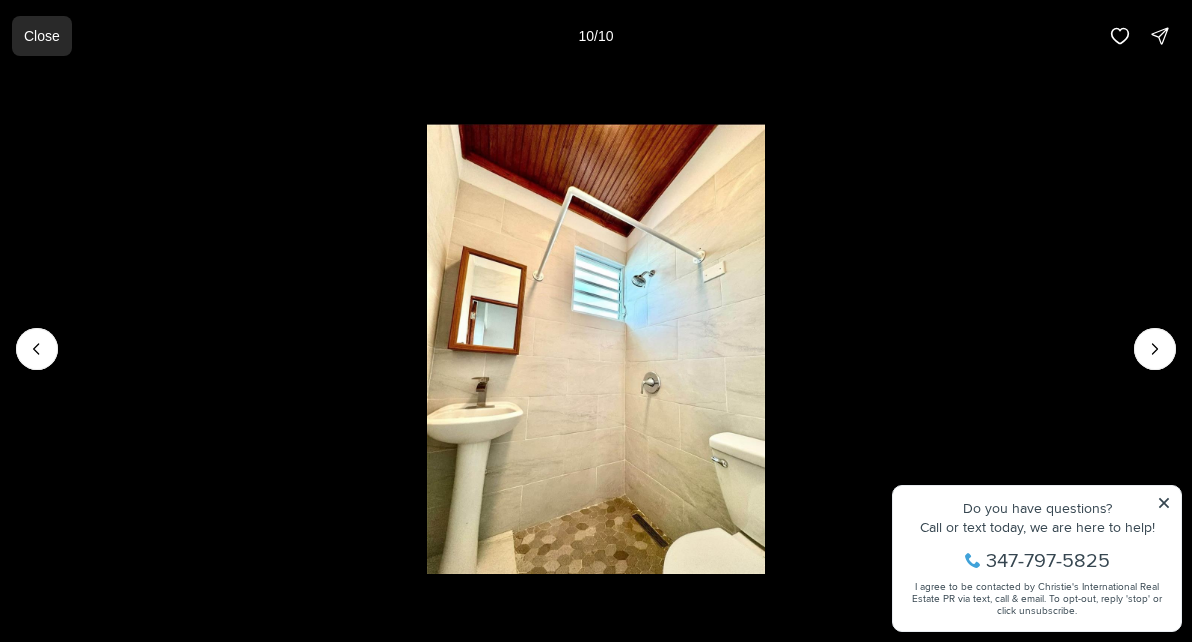 click on "Close" at bounding box center [42, 36] 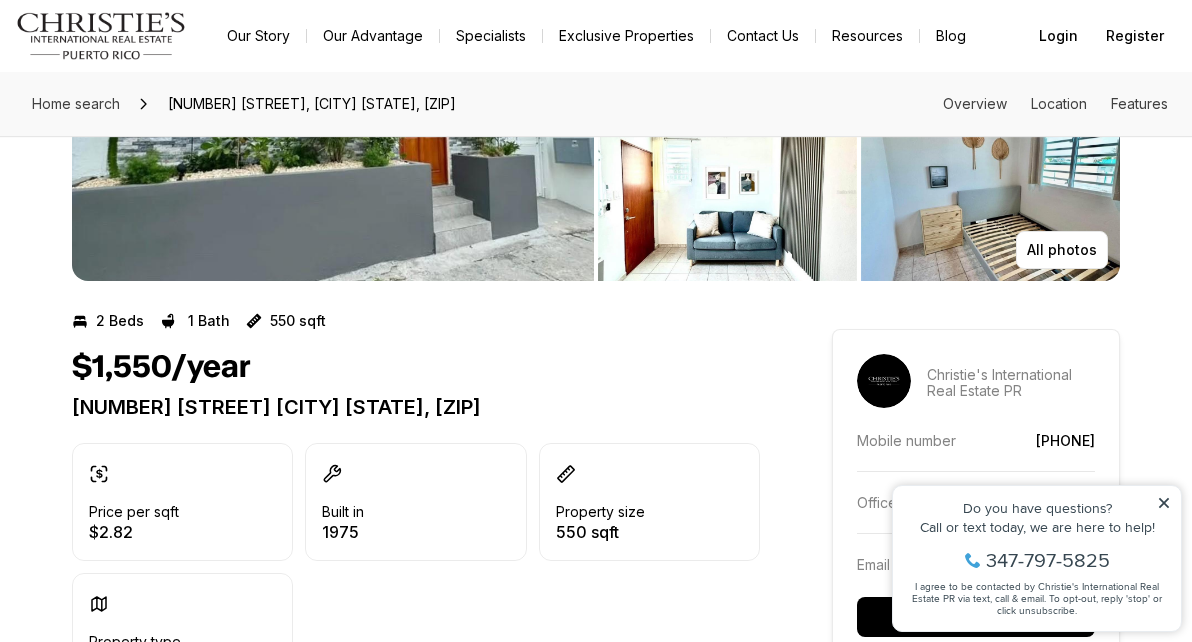scroll, scrollTop: 323, scrollLeft: 0, axis: vertical 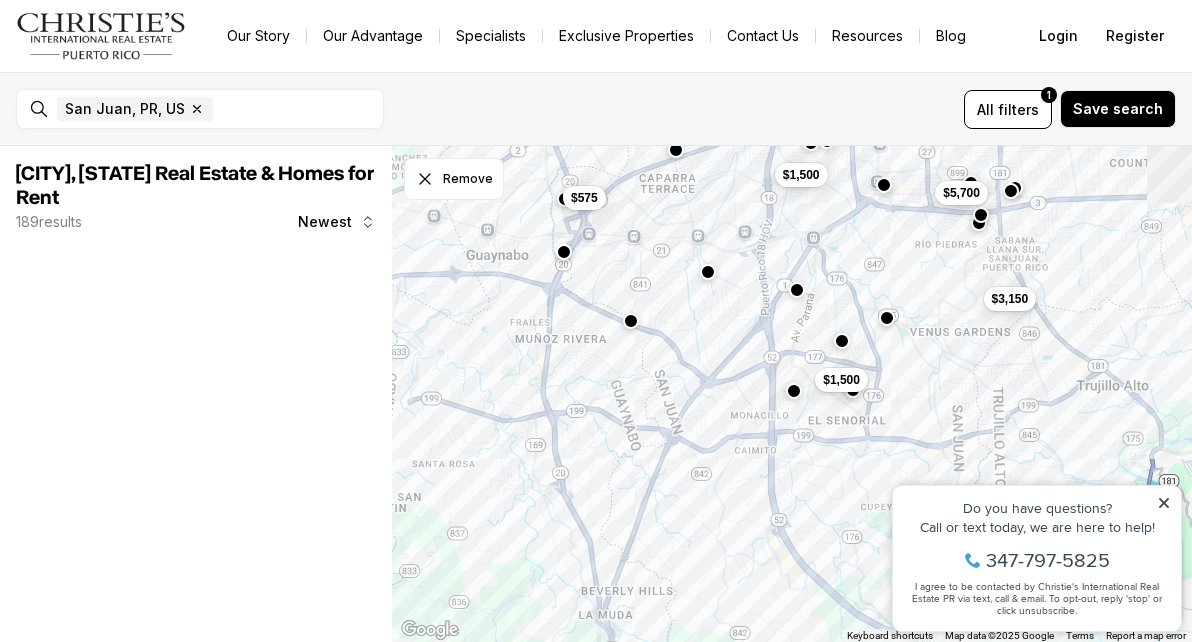 drag, startPoint x: 792, startPoint y: 481, endPoint x: 612, endPoint y: 293, distance: 260.27676 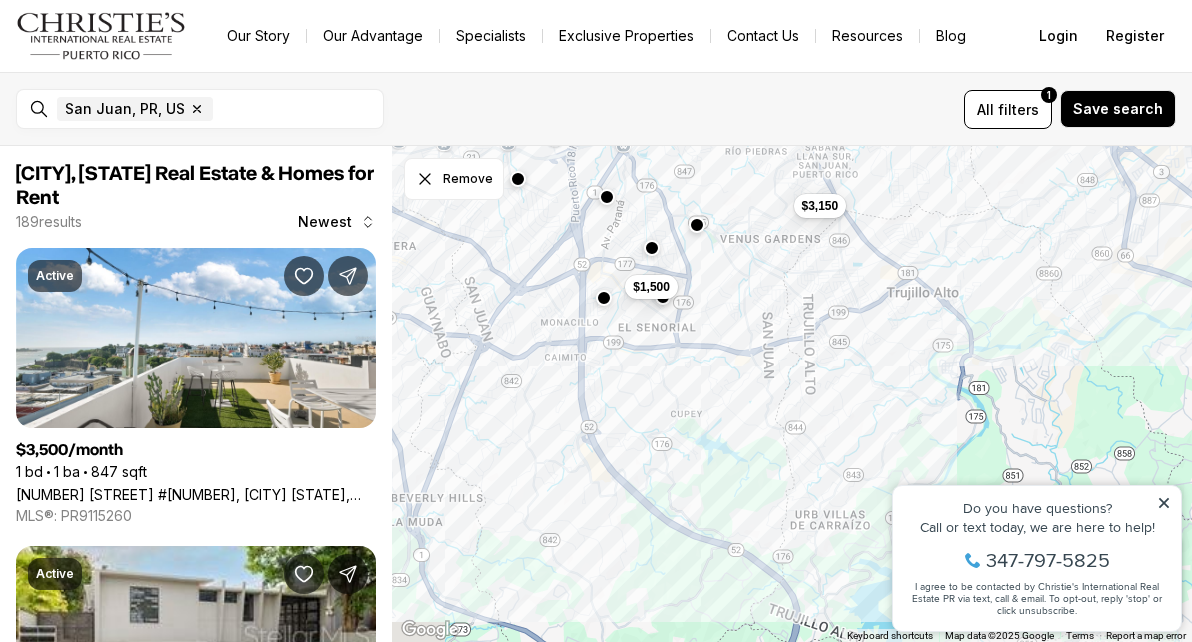 drag, startPoint x: 669, startPoint y: 357, endPoint x: 472, endPoint y: 302, distance: 204.53362 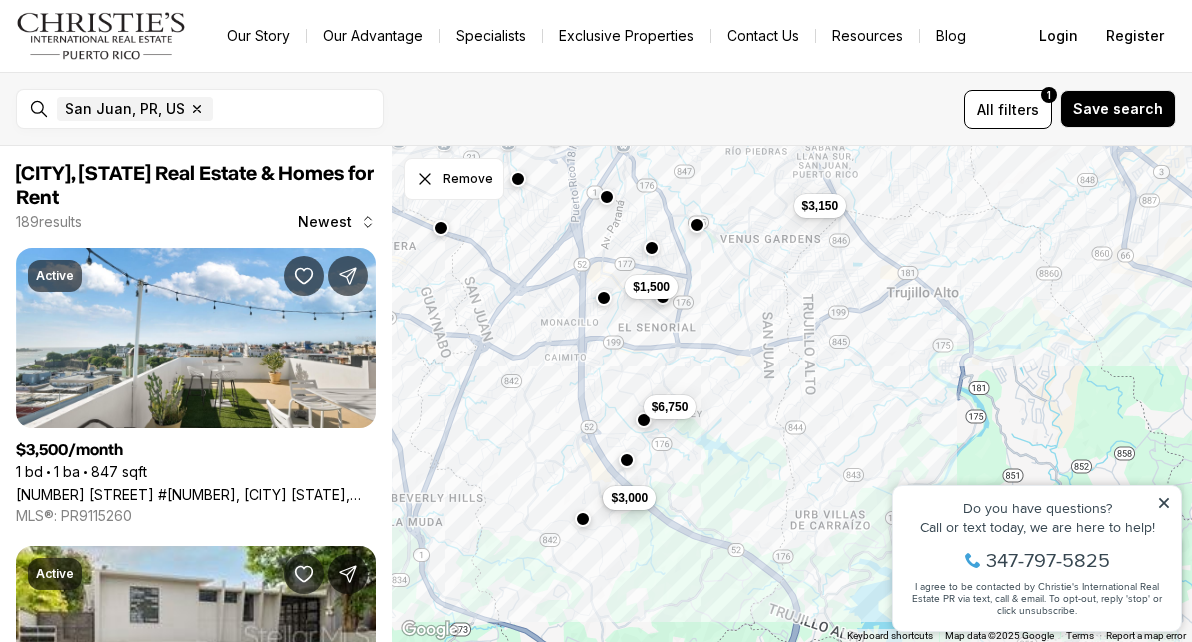 click on "$3,000" at bounding box center (629, 497) 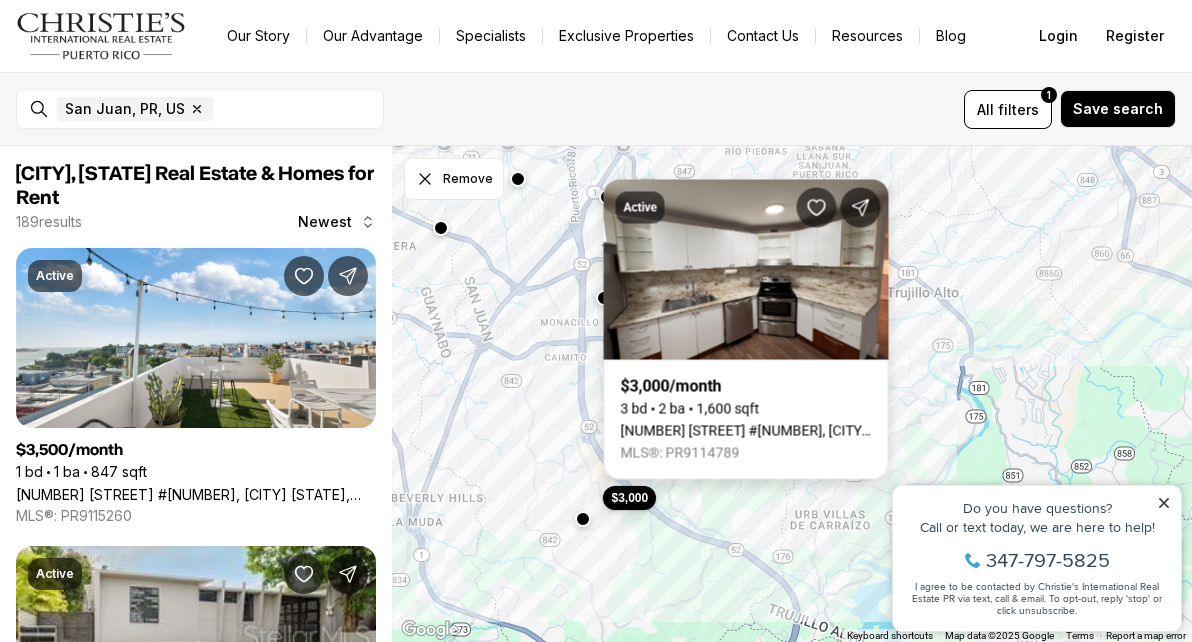 click on "[NUMBER] [STREET] [NUMBER], [CITY] [STATE], [POSTAL_CODE]" at bounding box center (746, 431) 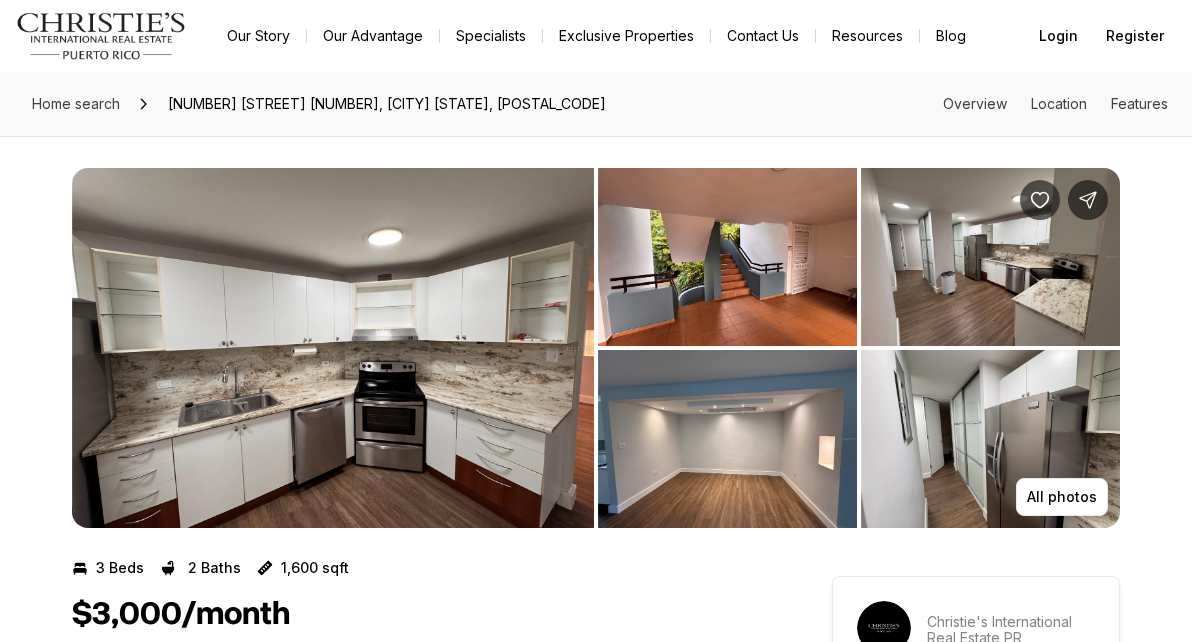 scroll, scrollTop: 0, scrollLeft: 0, axis: both 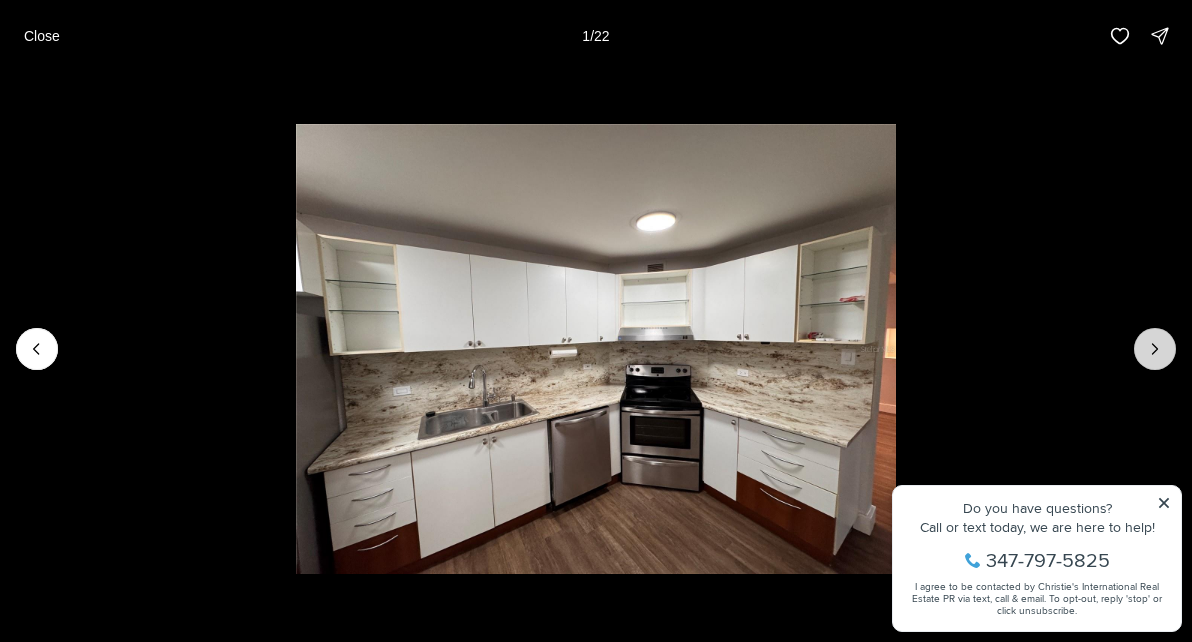 click at bounding box center (1155, 349) 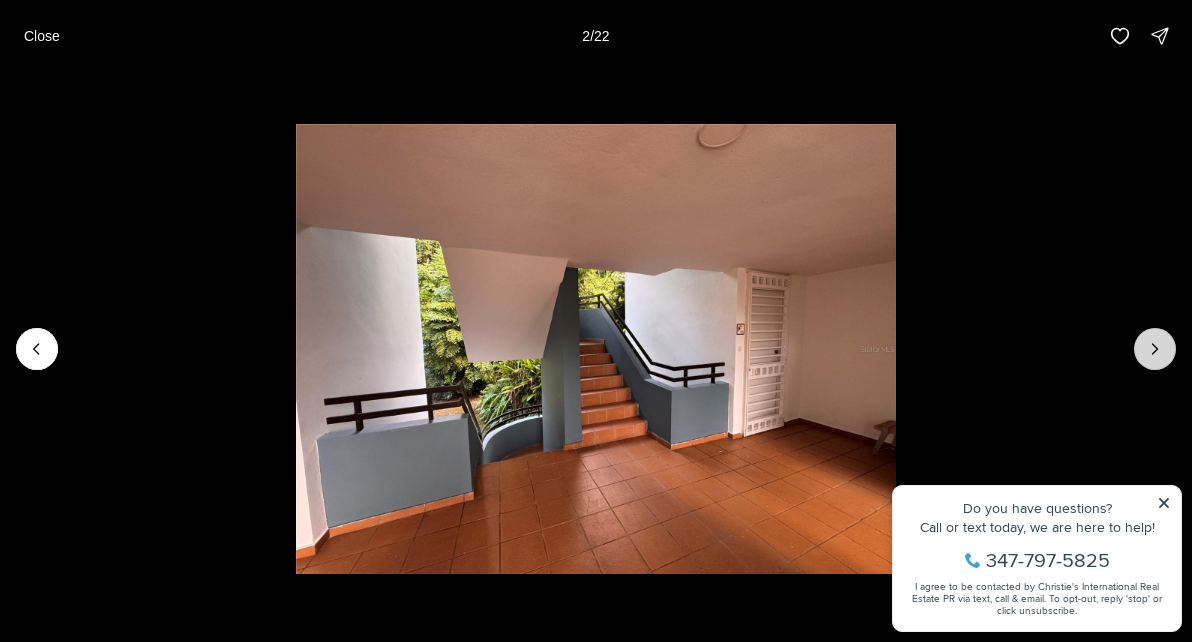 click at bounding box center (1155, 349) 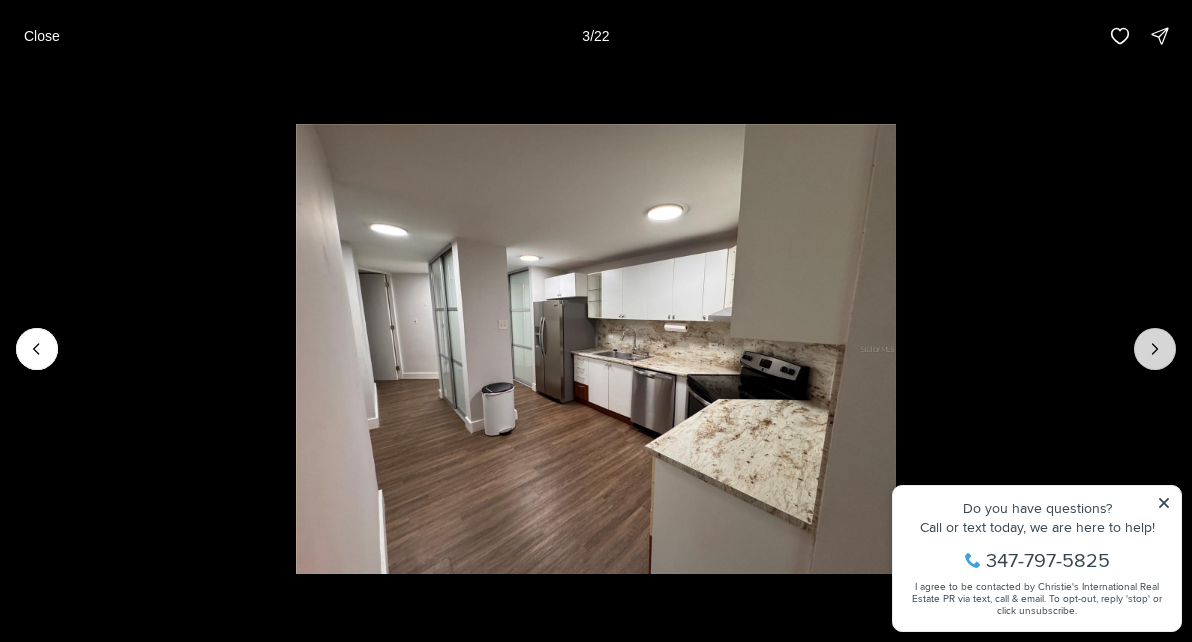 click at bounding box center (1155, 349) 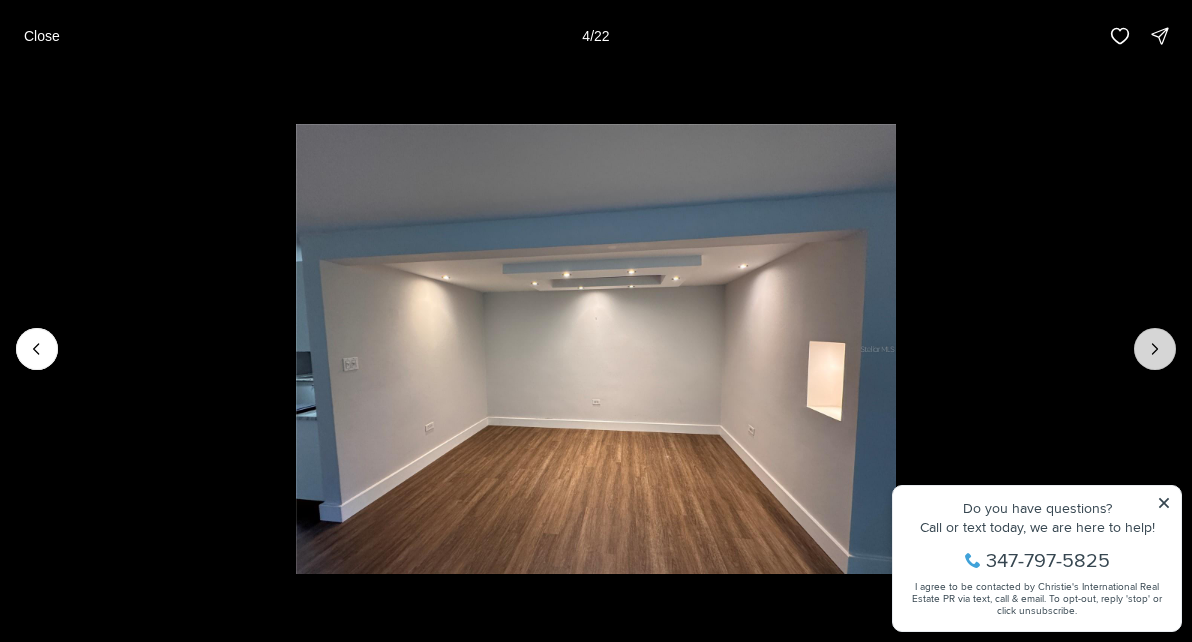 click at bounding box center (1155, 349) 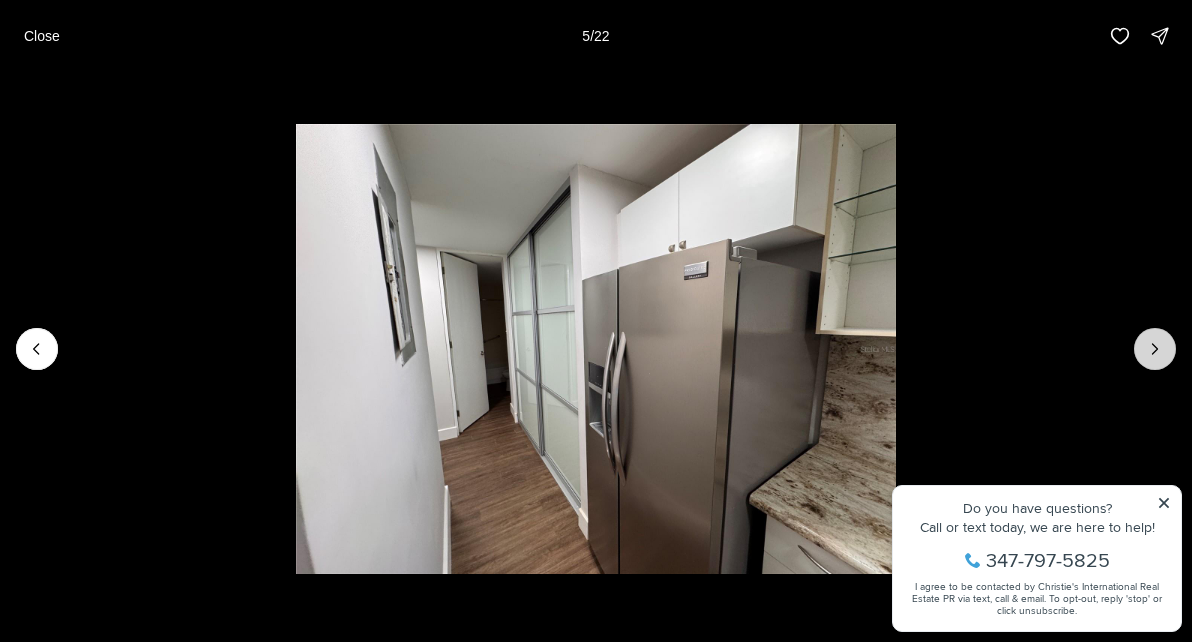 click at bounding box center (1155, 349) 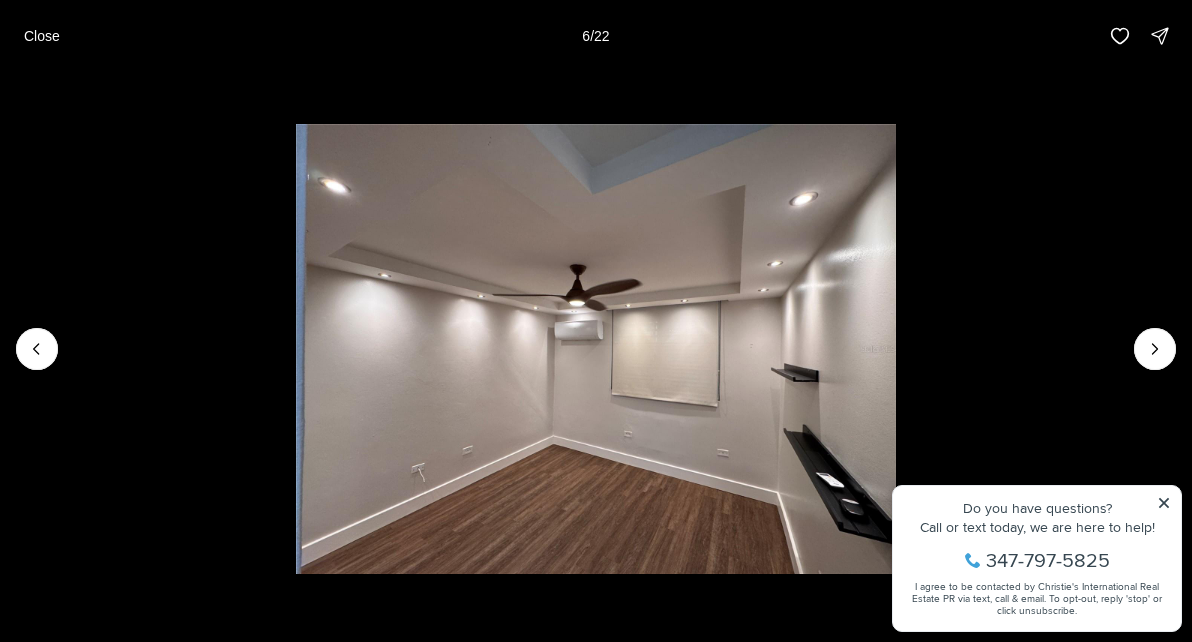 click at bounding box center (596, 349) 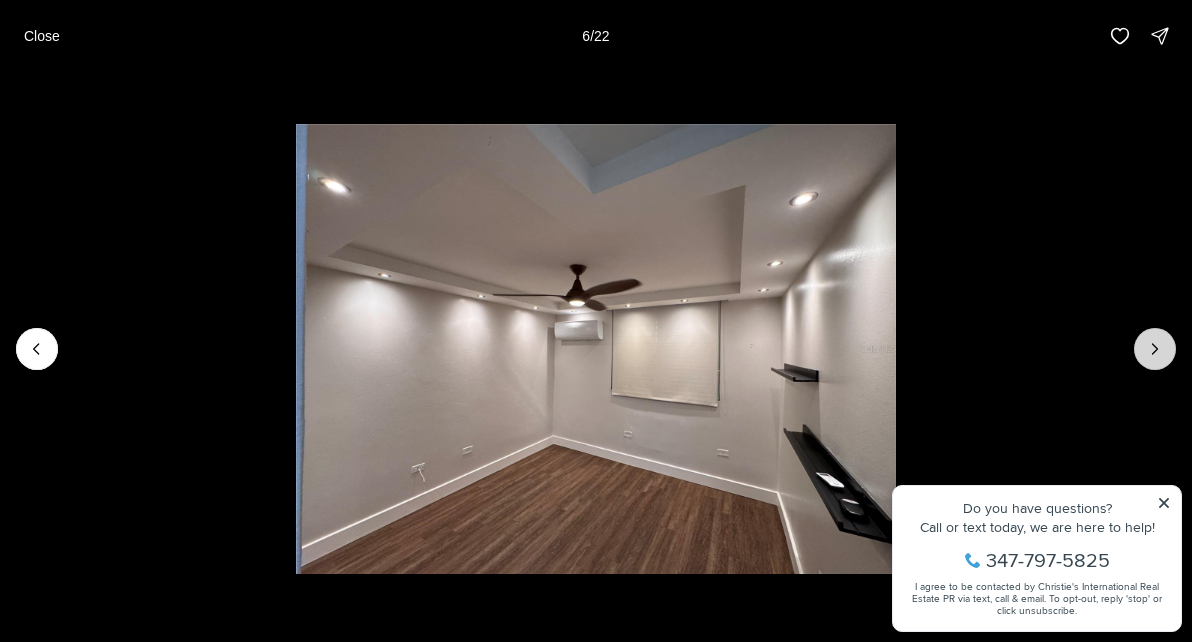 click at bounding box center (1155, 349) 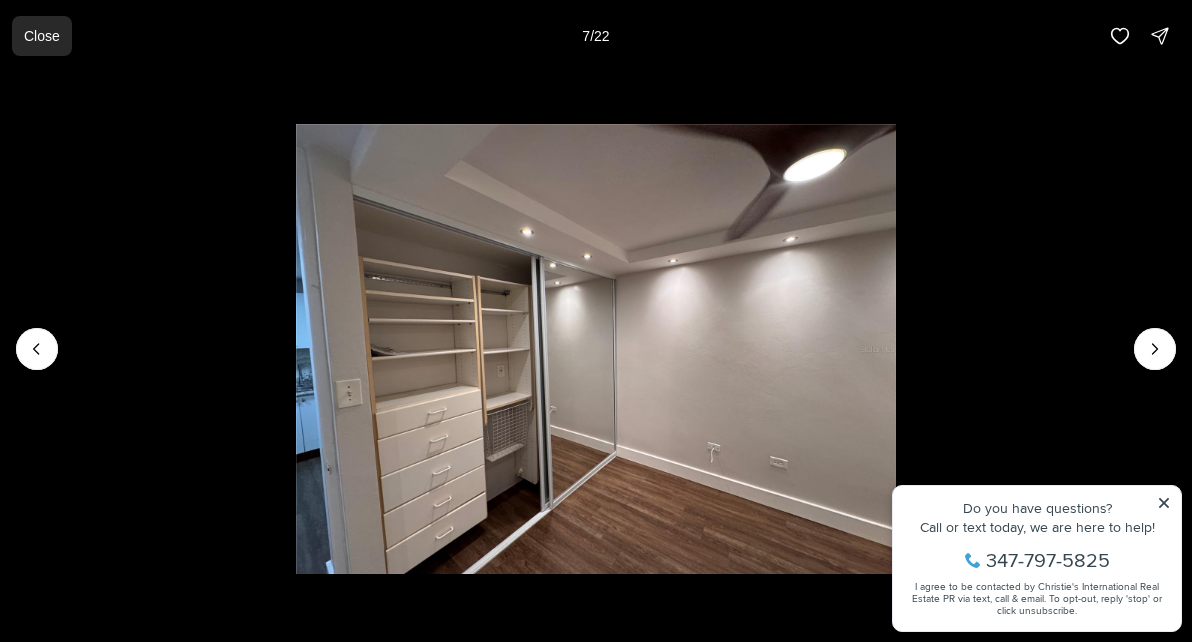 click on "Close" at bounding box center (42, 36) 